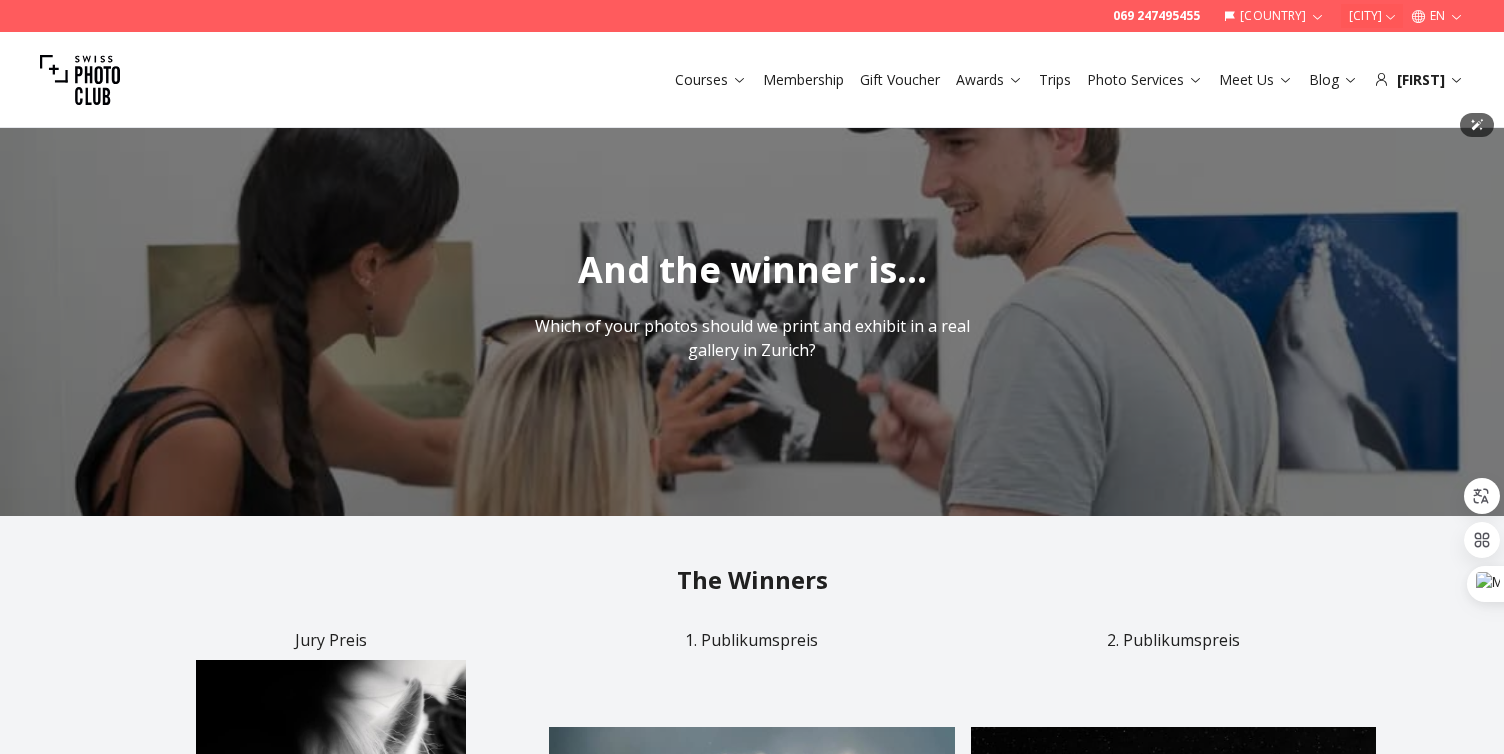 scroll, scrollTop: 400, scrollLeft: 0, axis: vertical 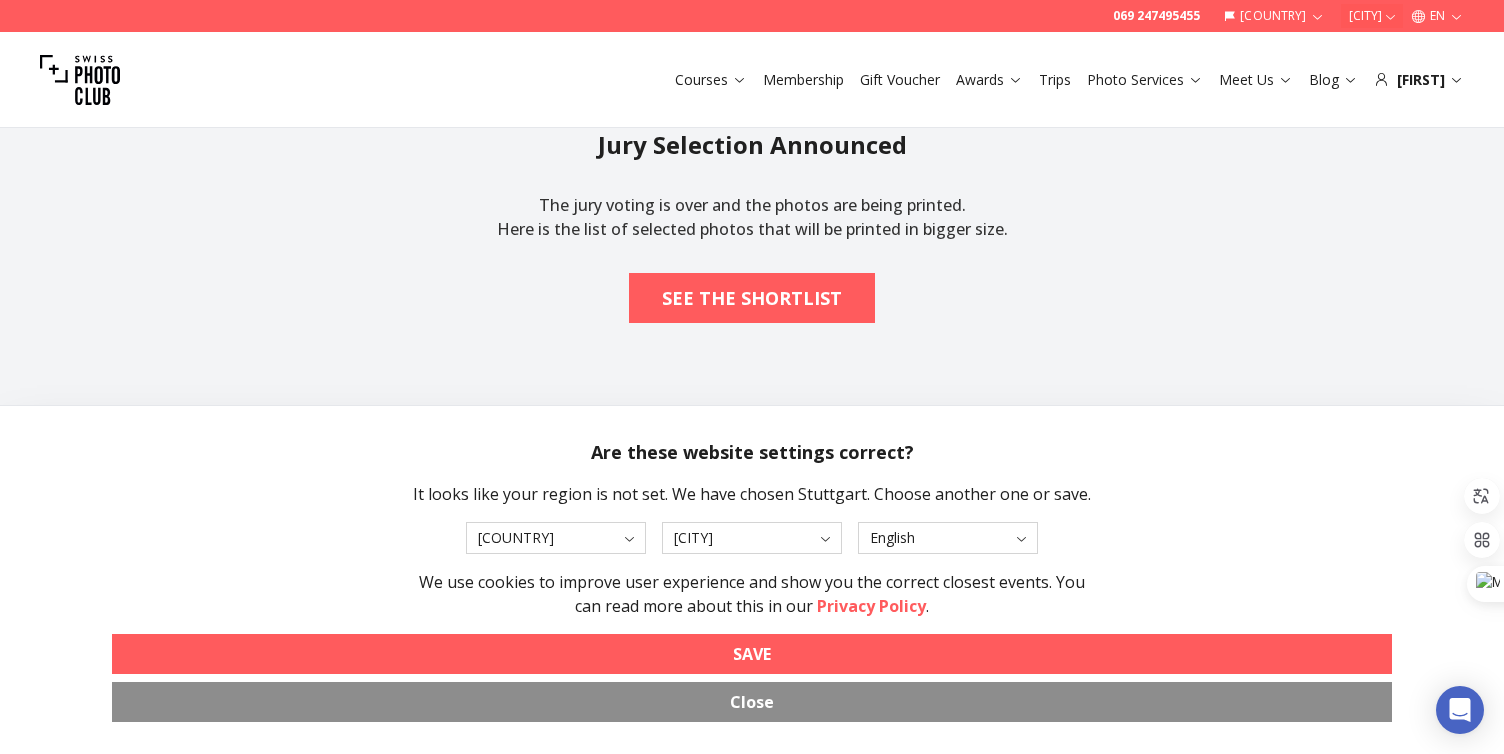 click on "SAVE" at bounding box center [752, 654] 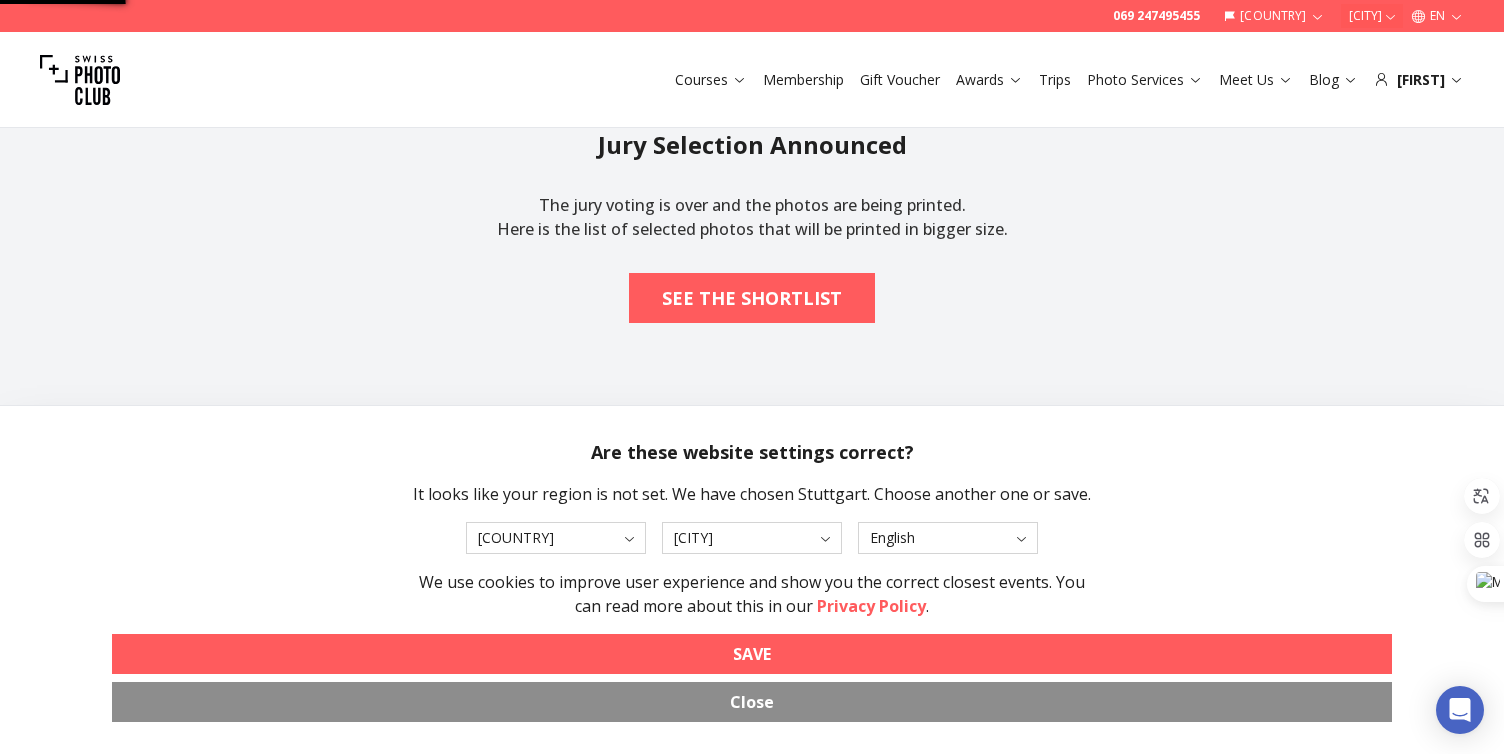 scroll, scrollTop: 0, scrollLeft: 0, axis: both 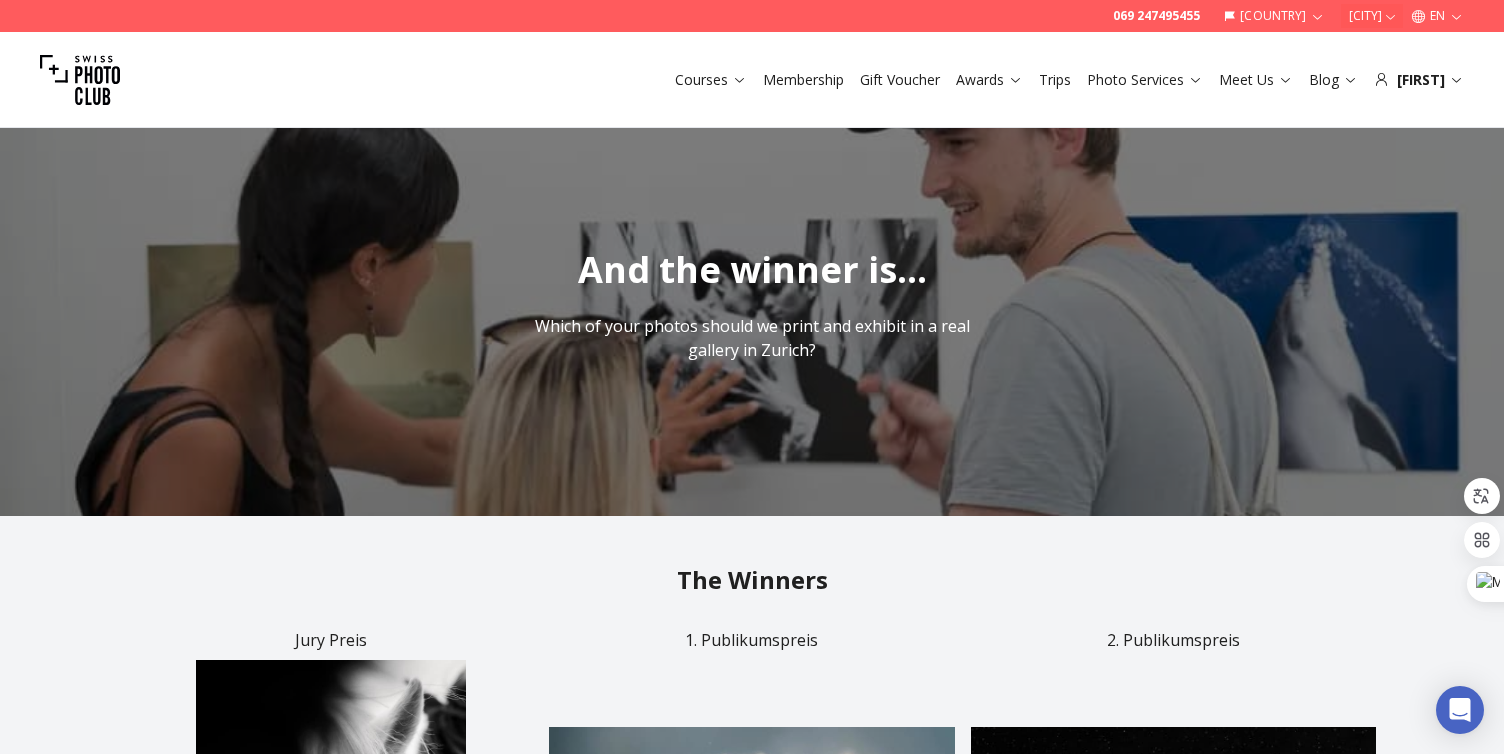click on "Courses Membership Gift Voucher Awards Trips Photo Services Meet Us Blog   AbdelrHman" at bounding box center (752, 80) 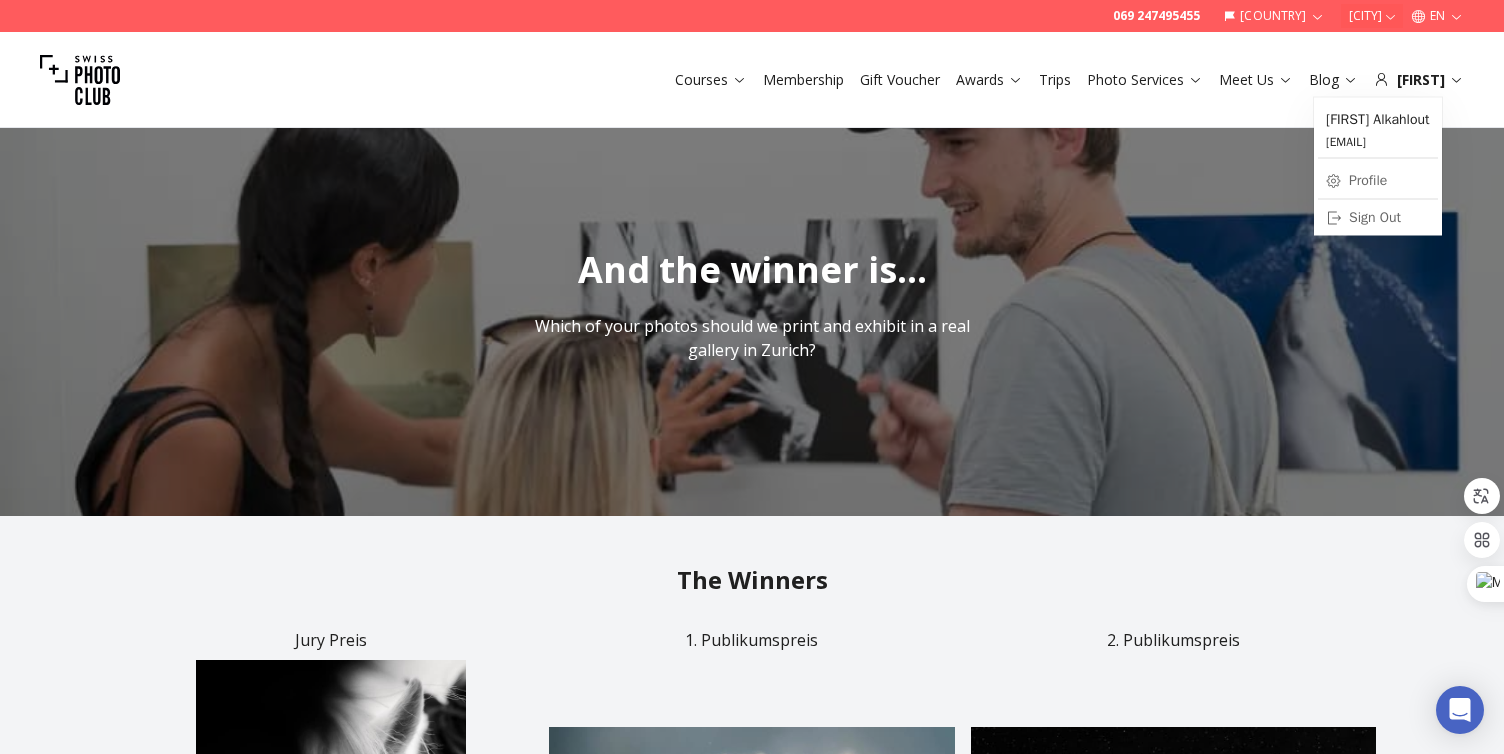 click on "Courses Membership Gift Voucher Awards Trips Photo Services Meet Us Blog   AbdelrHman" at bounding box center (752, 80) 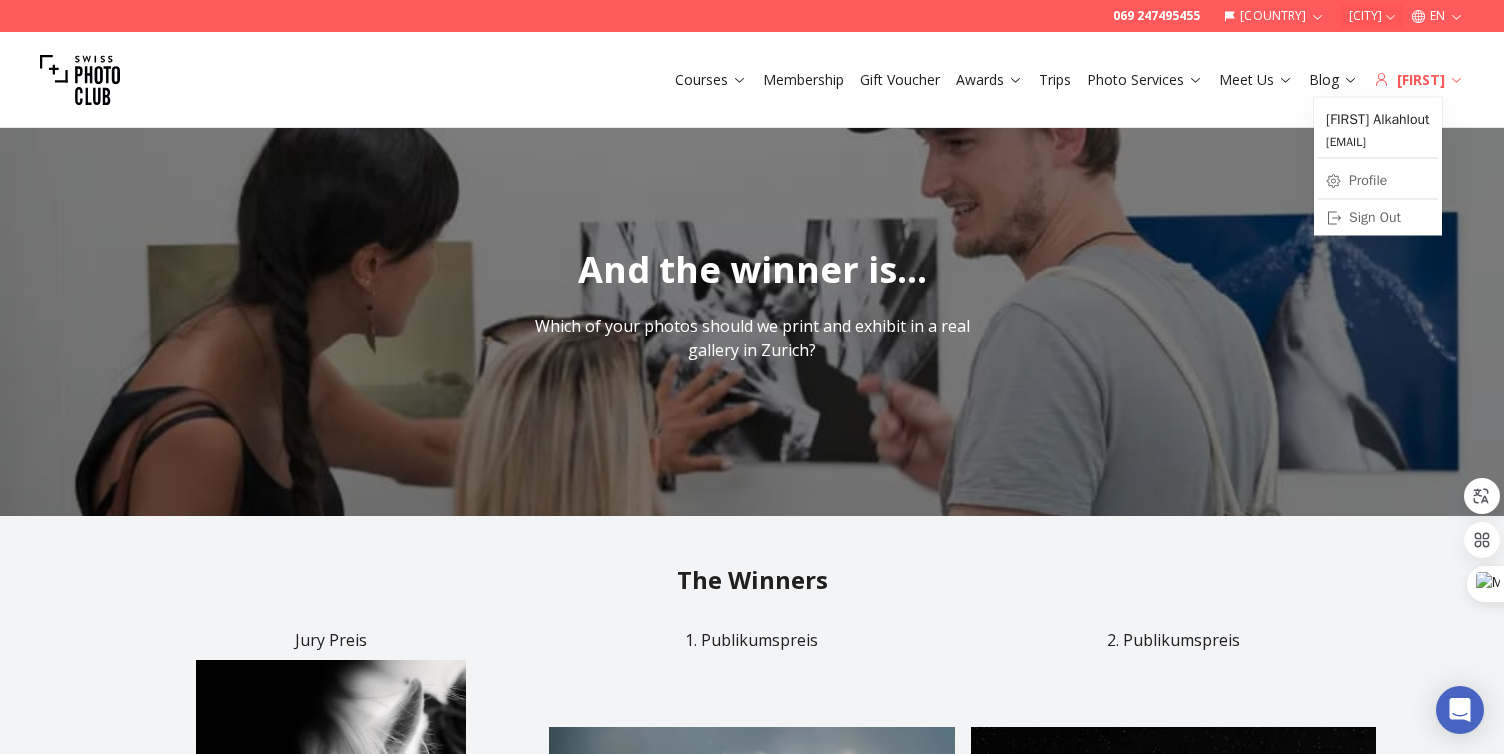 click on "[FIRST] [LAST]" at bounding box center [1419, 80] 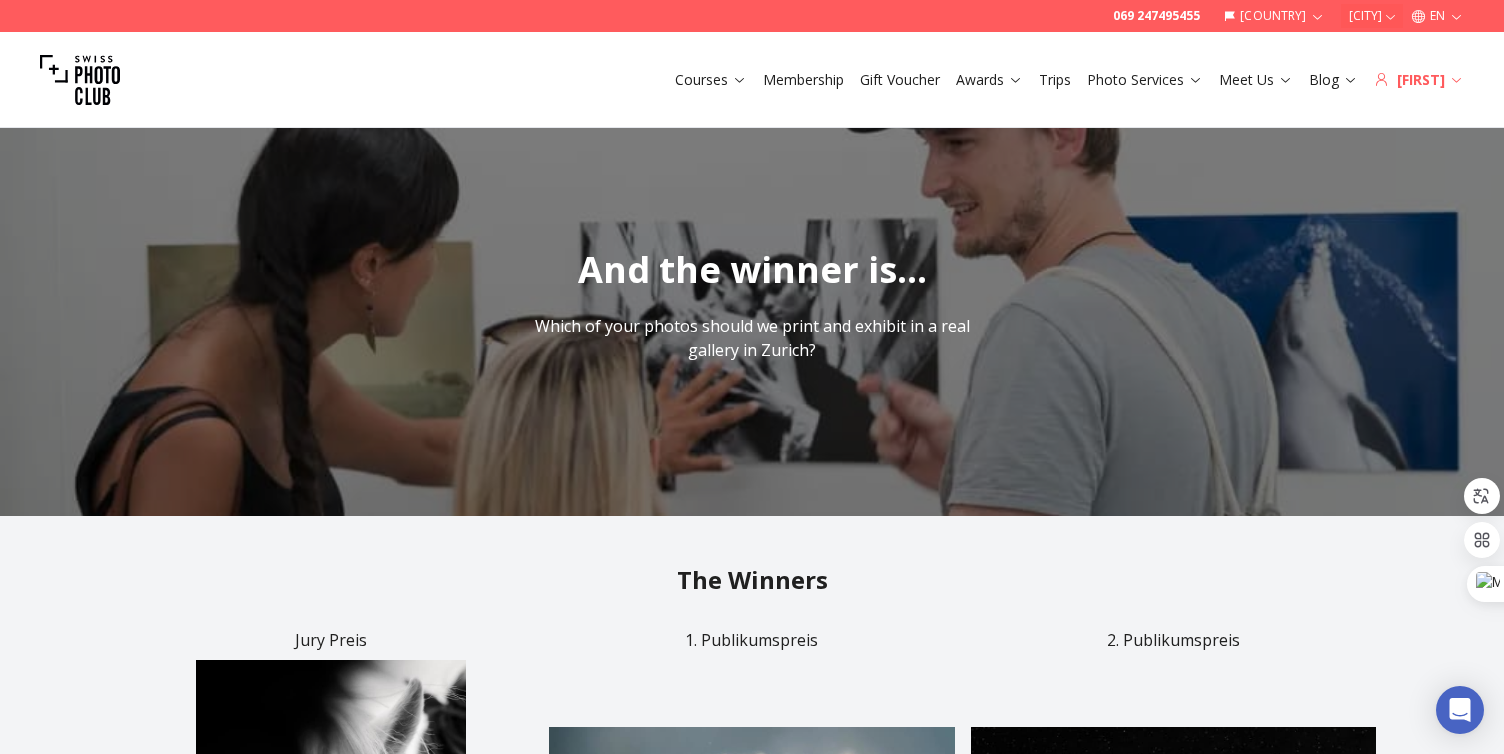 click on "[FIRST] [LAST]" at bounding box center [1419, 80] 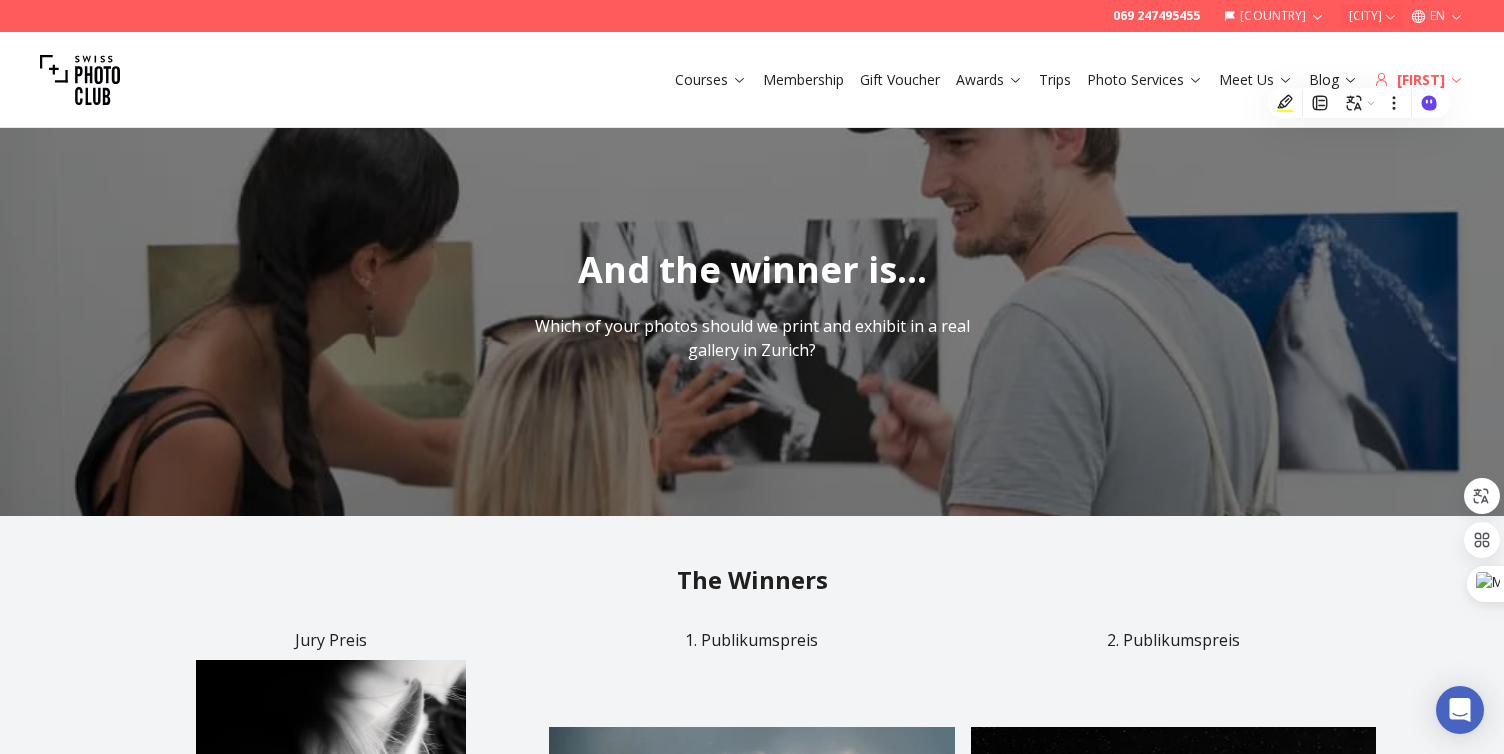 click on "[FIRST] [LAST]" at bounding box center [1419, 80] 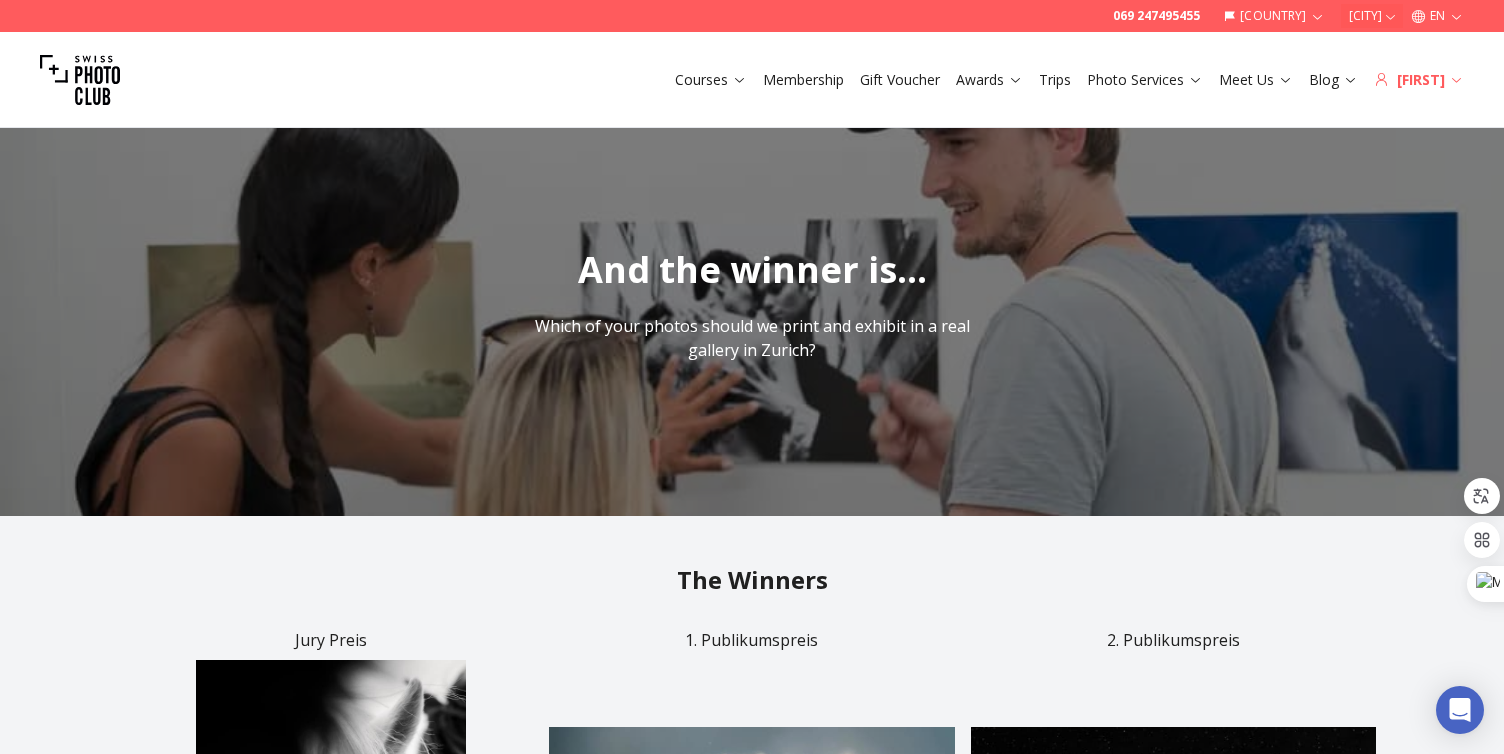 click on "[FIRST] [LAST]" at bounding box center (1419, 80) 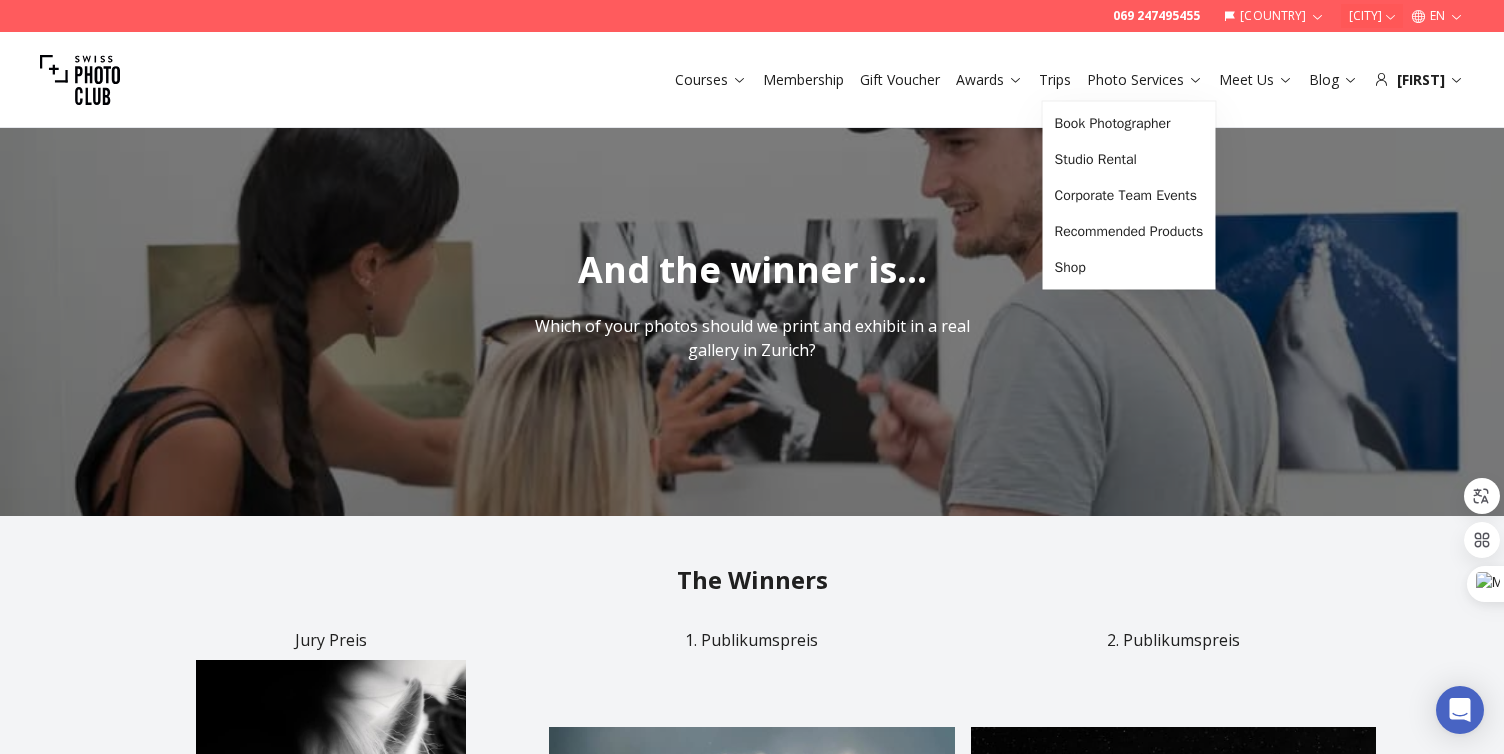 click on "Awards" at bounding box center [989, 80] 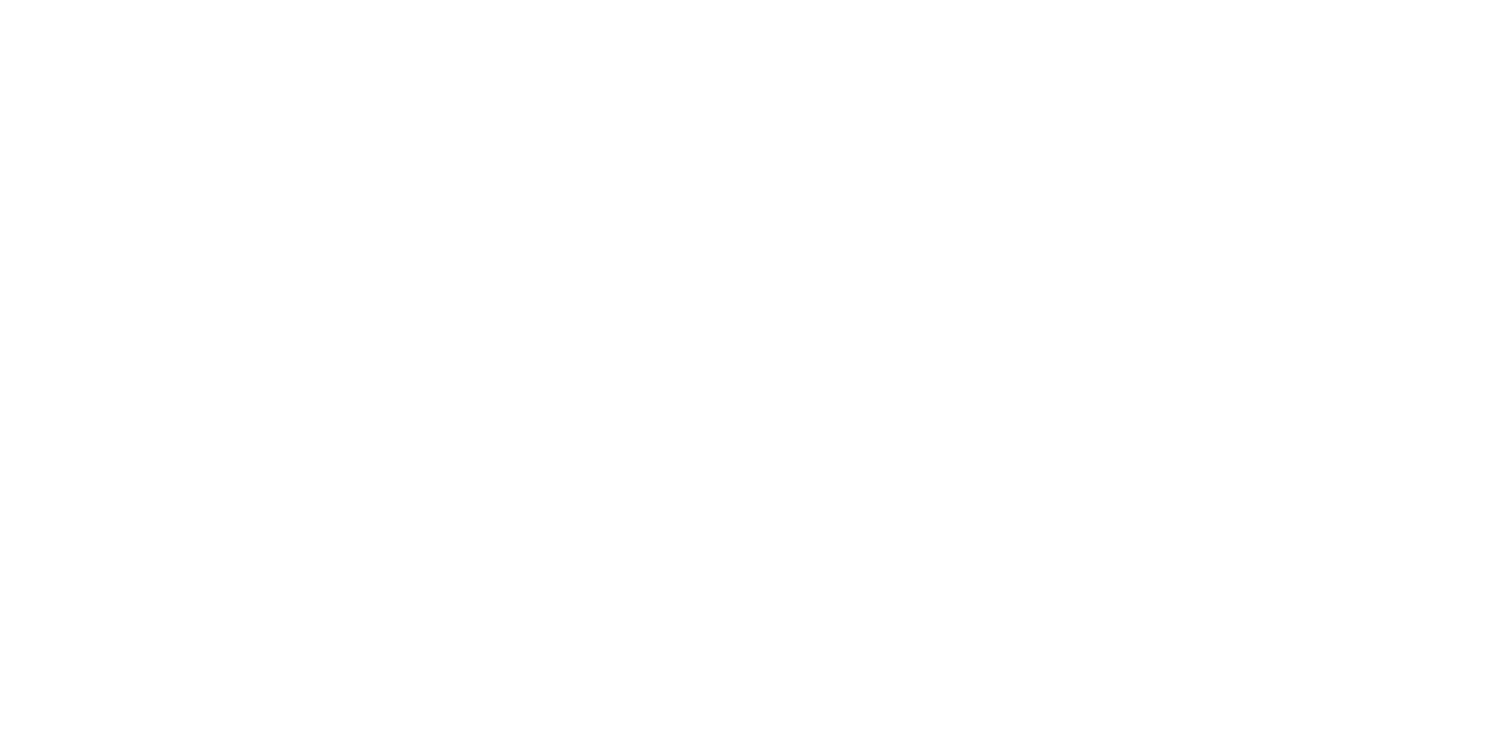 scroll, scrollTop: 0, scrollLeft: 0, axis: both 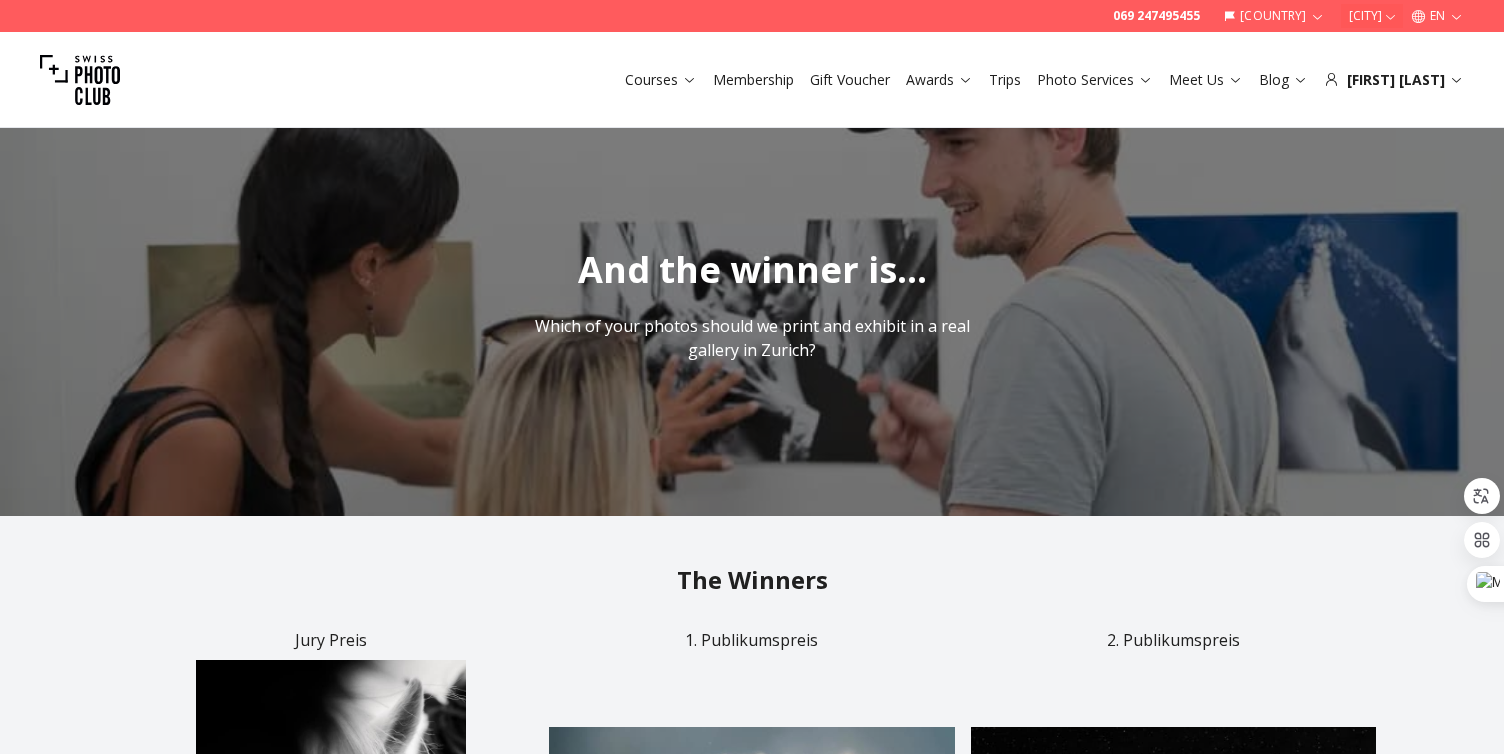 click on "The Winners Jury Preis Fabienne Gassmann Soul of the herd 1. Publikumspreis Marcel Egger Desert Elephant 2. Publikumspreis Barbara Jenny You always have to be careful 3. Publikumspreis Katharina Bertaggia Mountaingoat in the Morninglight Meistgewähltes kleines Foto Claude Plattner Embers of Tradition" at bounding box center [752, 1113] 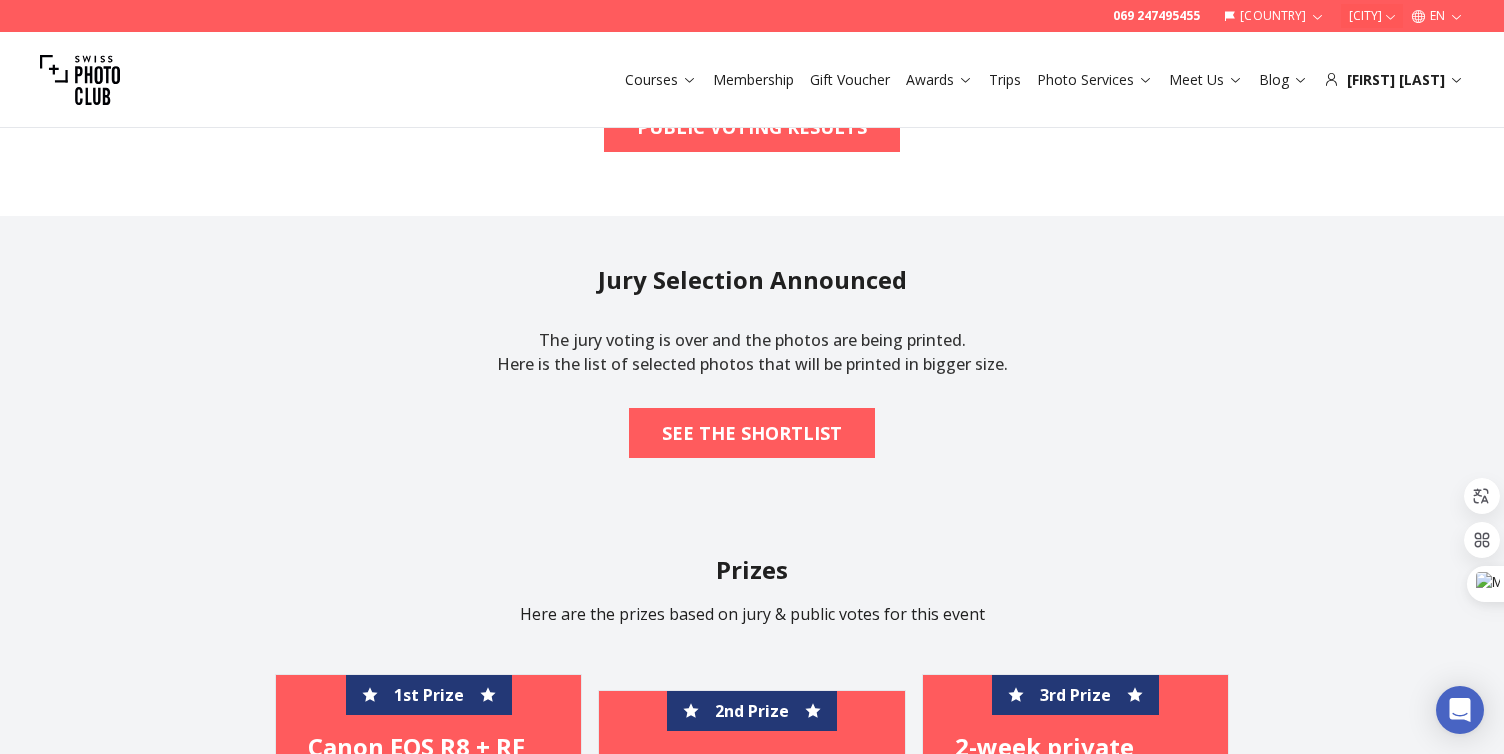 scroll, scrollTop: 0, scrollLeft: 0, axis: both 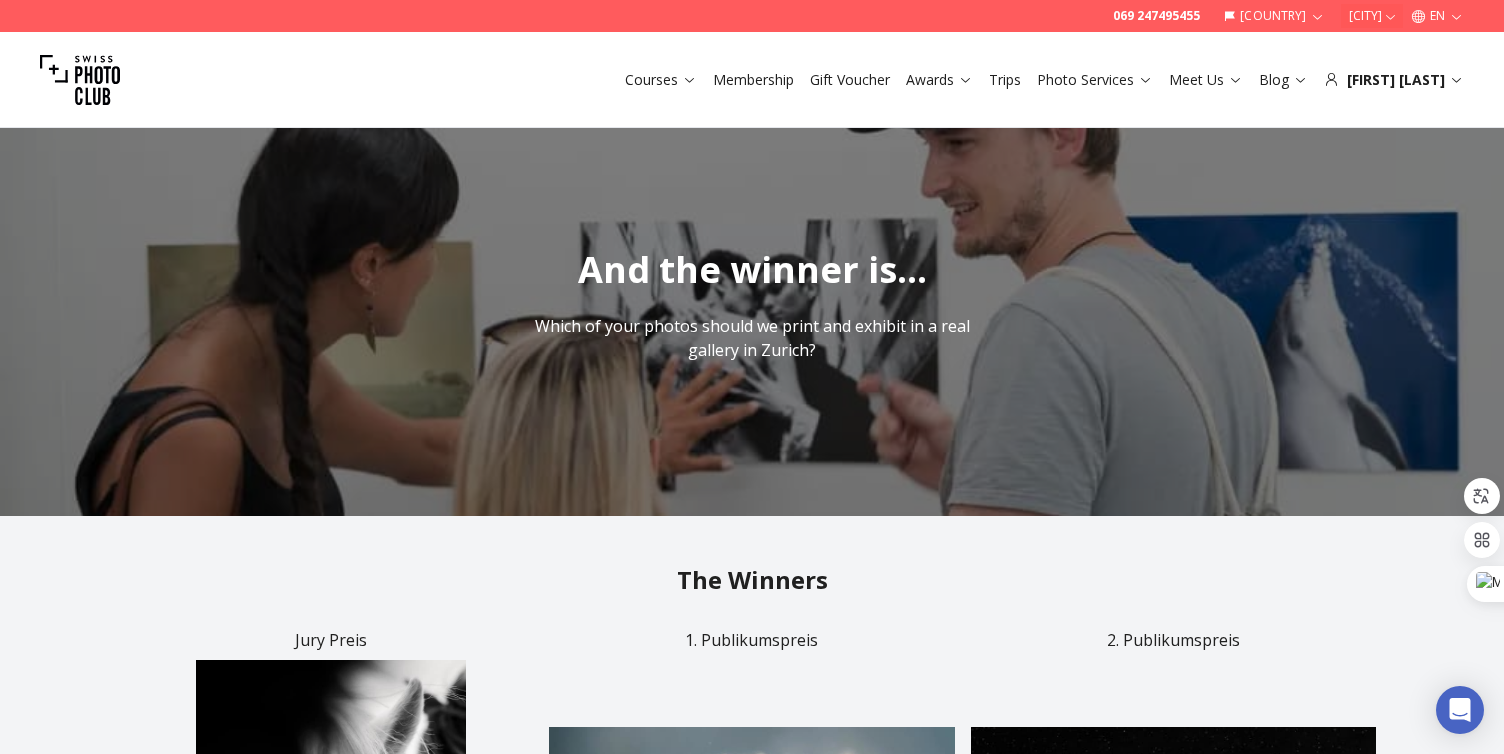 click on "And the winner is..." at bounding box center [752, 270] 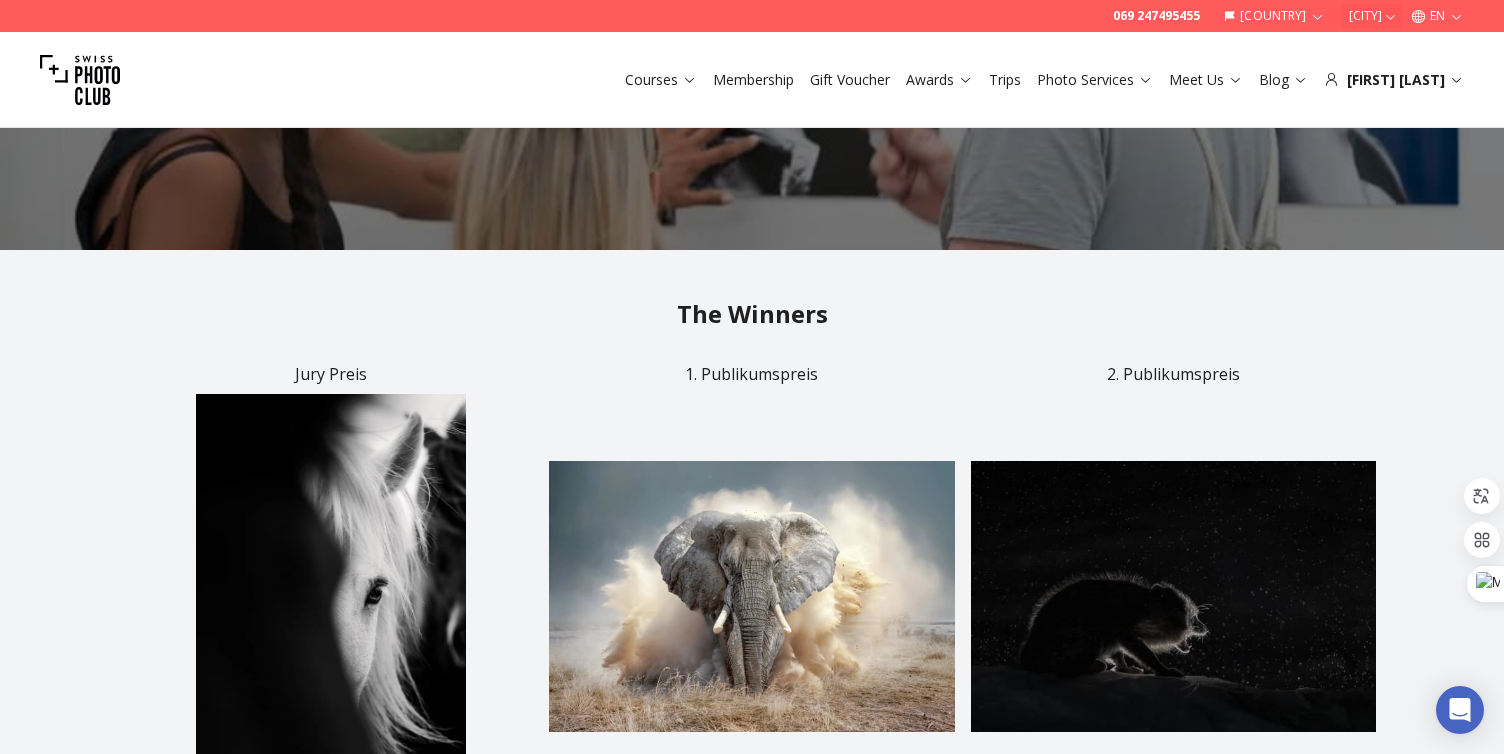 scroll, scrollTop: 280, scrollLeft: 0, axis: vertical 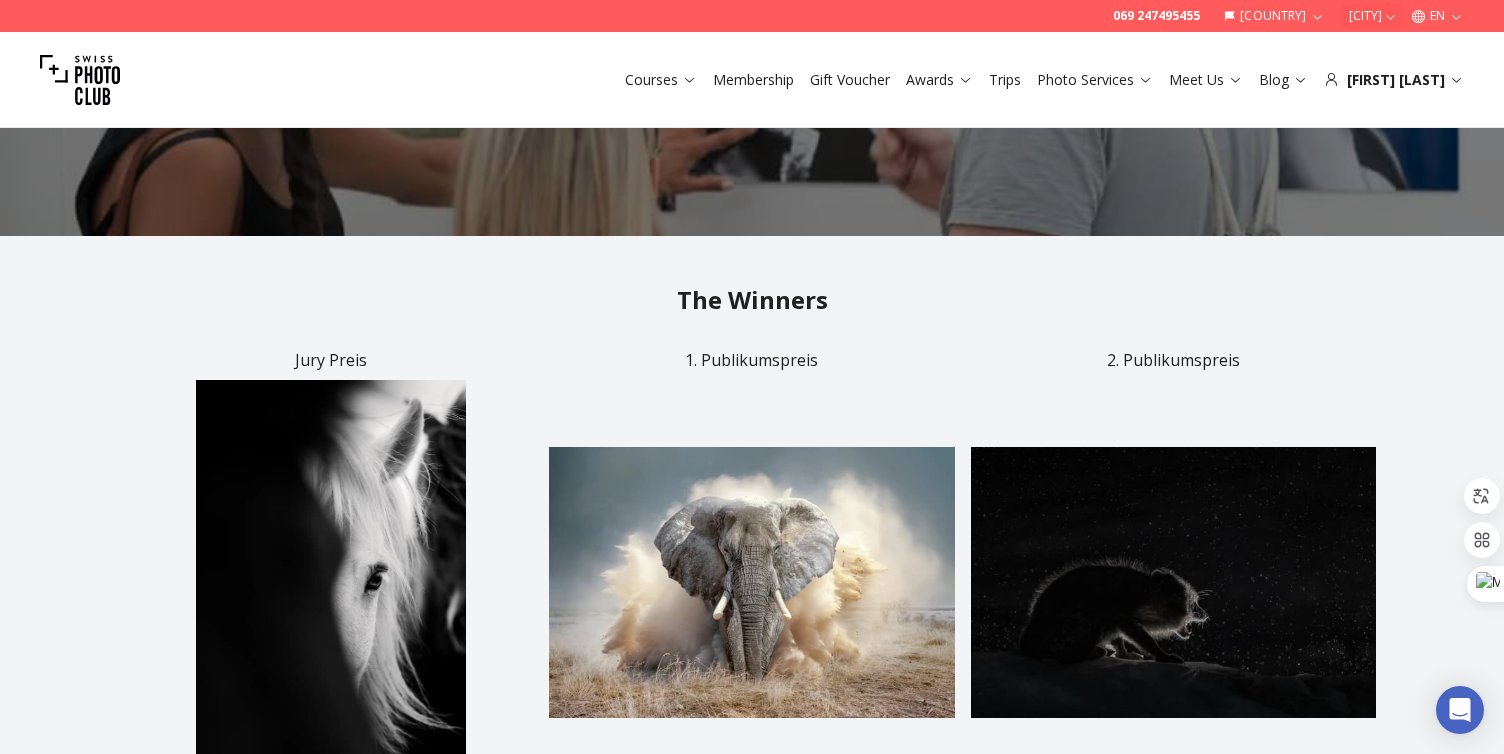 click on "Awards" at bounding box center (939, 80) 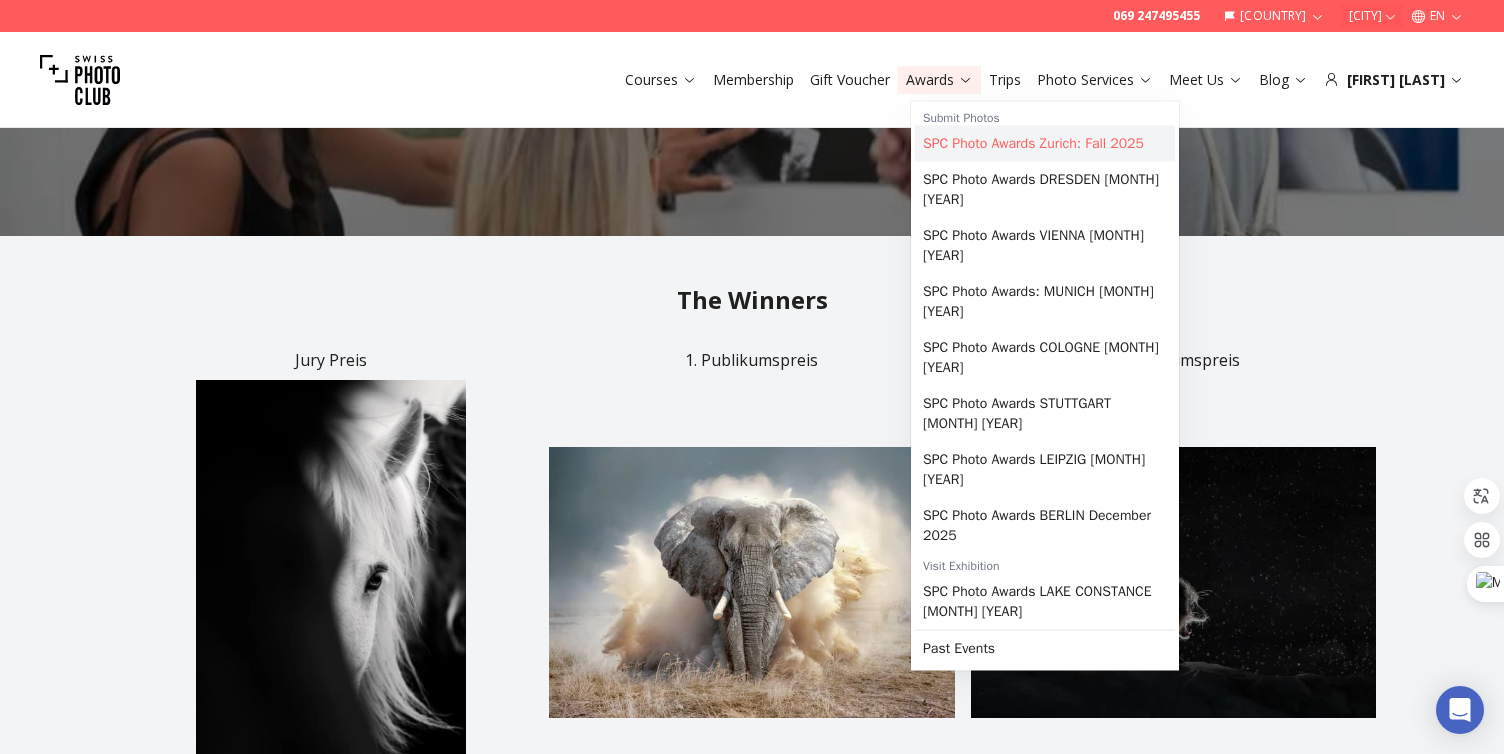 click on "SPC Photo Awards Zurich: Fall 2025" at bounding box center (1045, 144) 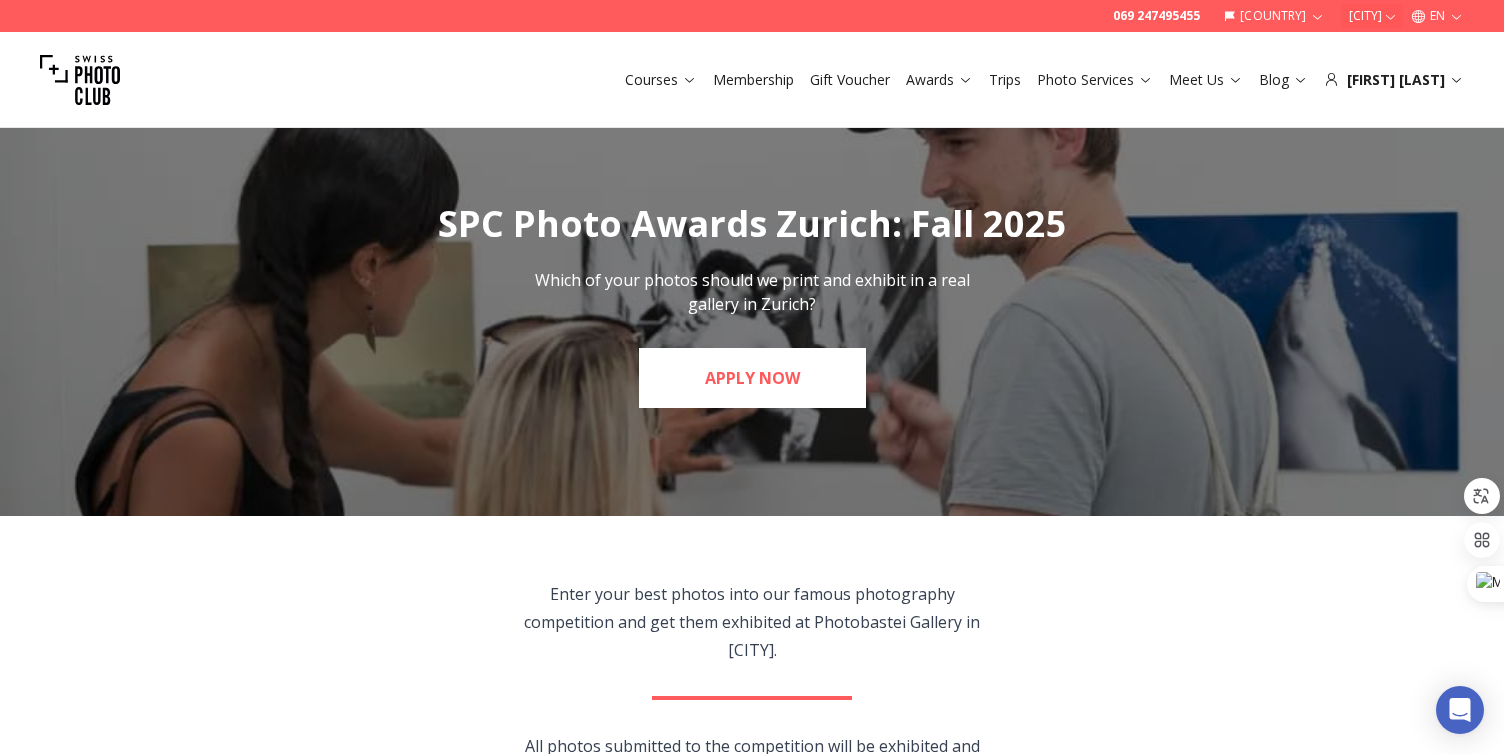 scroll, scrollTop: 40, scrollLeft: 0, axis: vertical 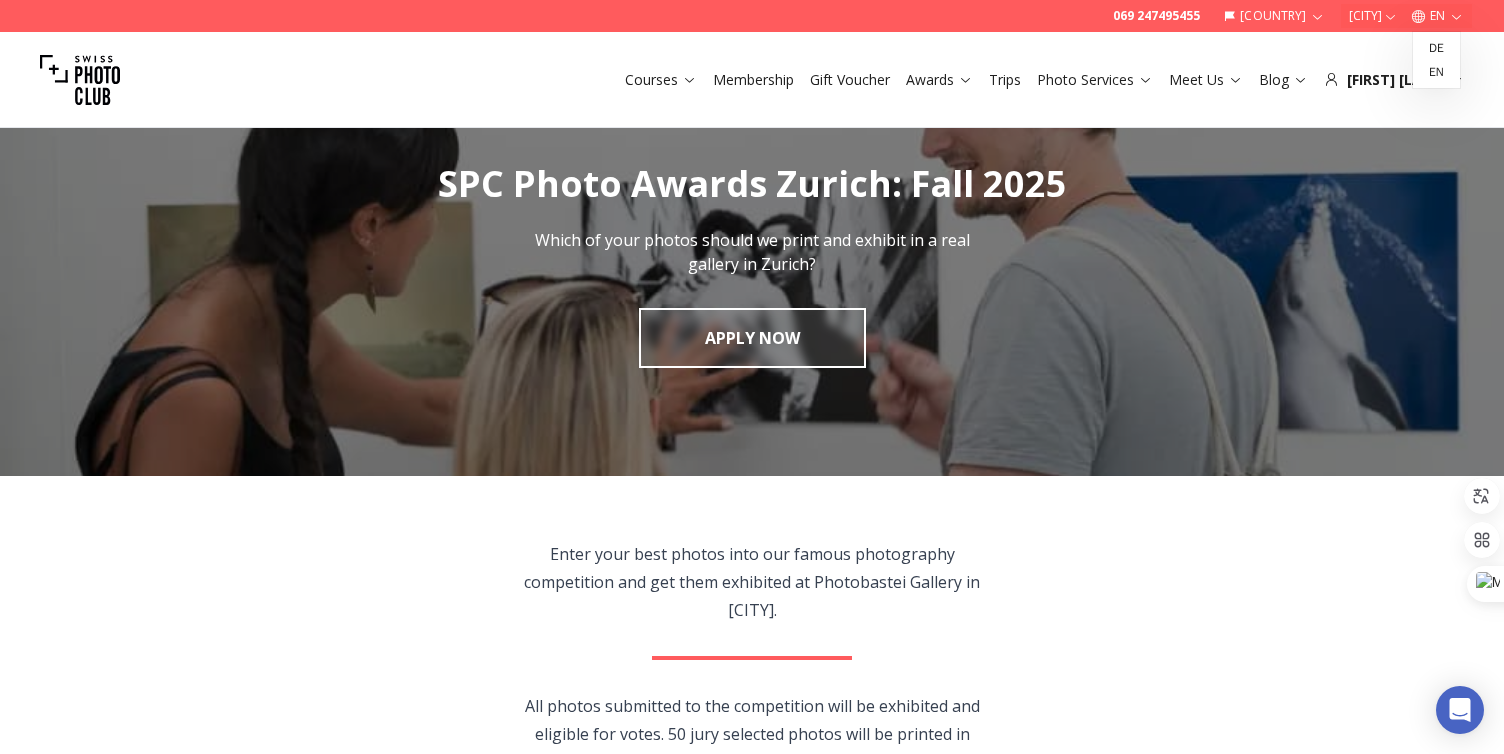 click on "EN" at bounding box center (1437, 16) 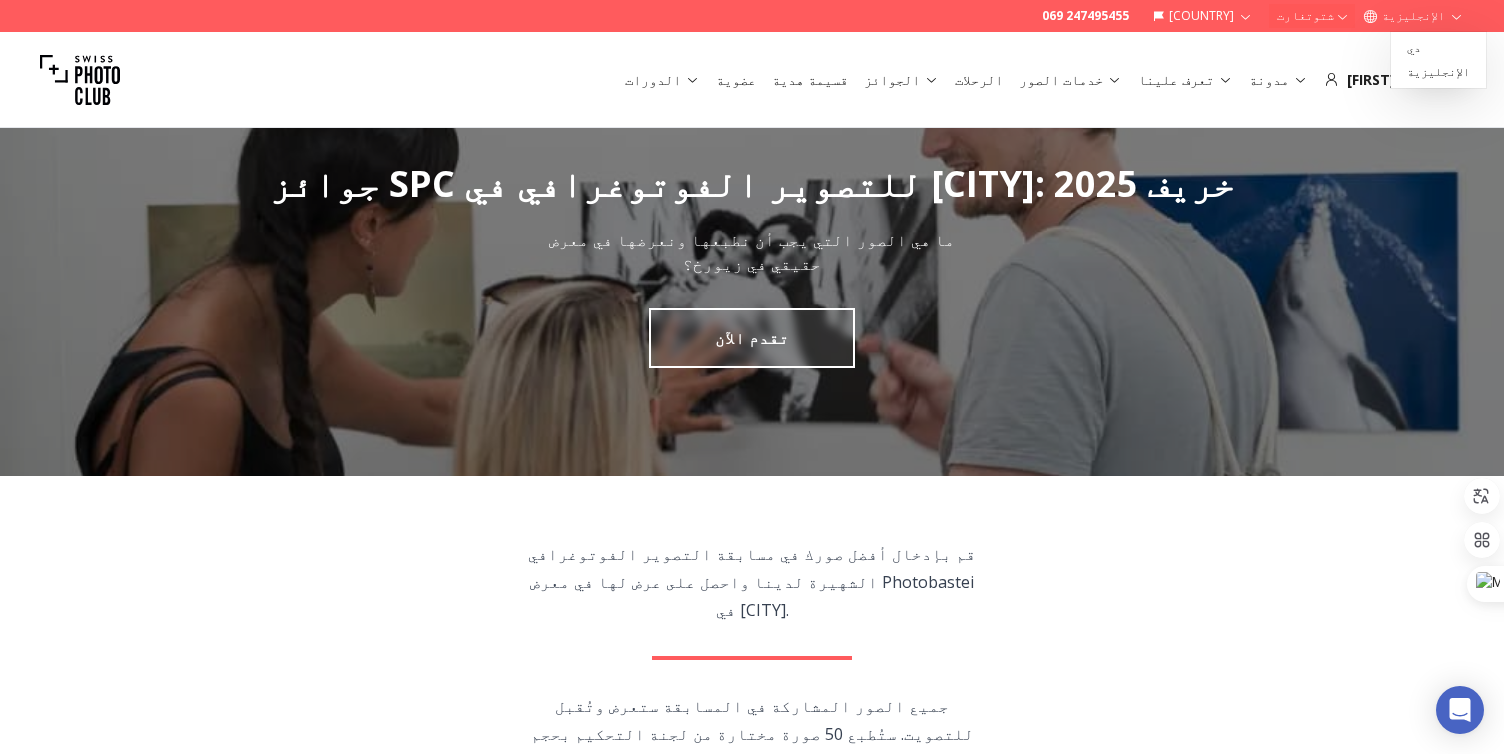 click on "Enter your best photos into our famous photography competition and get them exhibited at Photobastei Gallery in [CITY]. All photos submitted to the competition will be exhibited and accepted for voting. [NUMBER] selected photos by the jury will be printed in a larger format, while all other photos will be printed in a small format. Valuable prizes for the winners of the audience and jury vote. Who can join? This photography competition is open to all photography enthusiasts, whether amateurs or professionals." at bounding box center [752, 758] 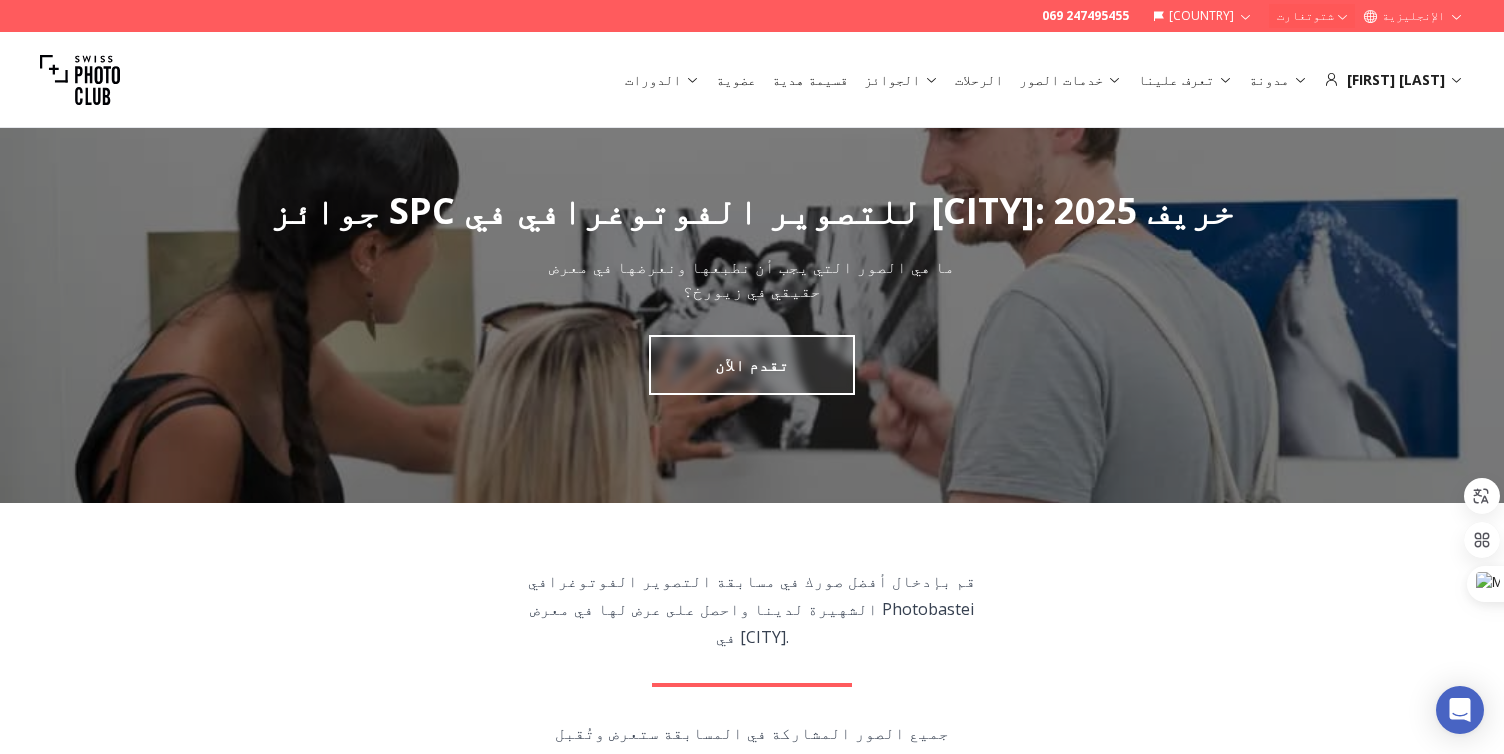 scroll, scrollTop: 0, scrollLeft: 0, axis: both 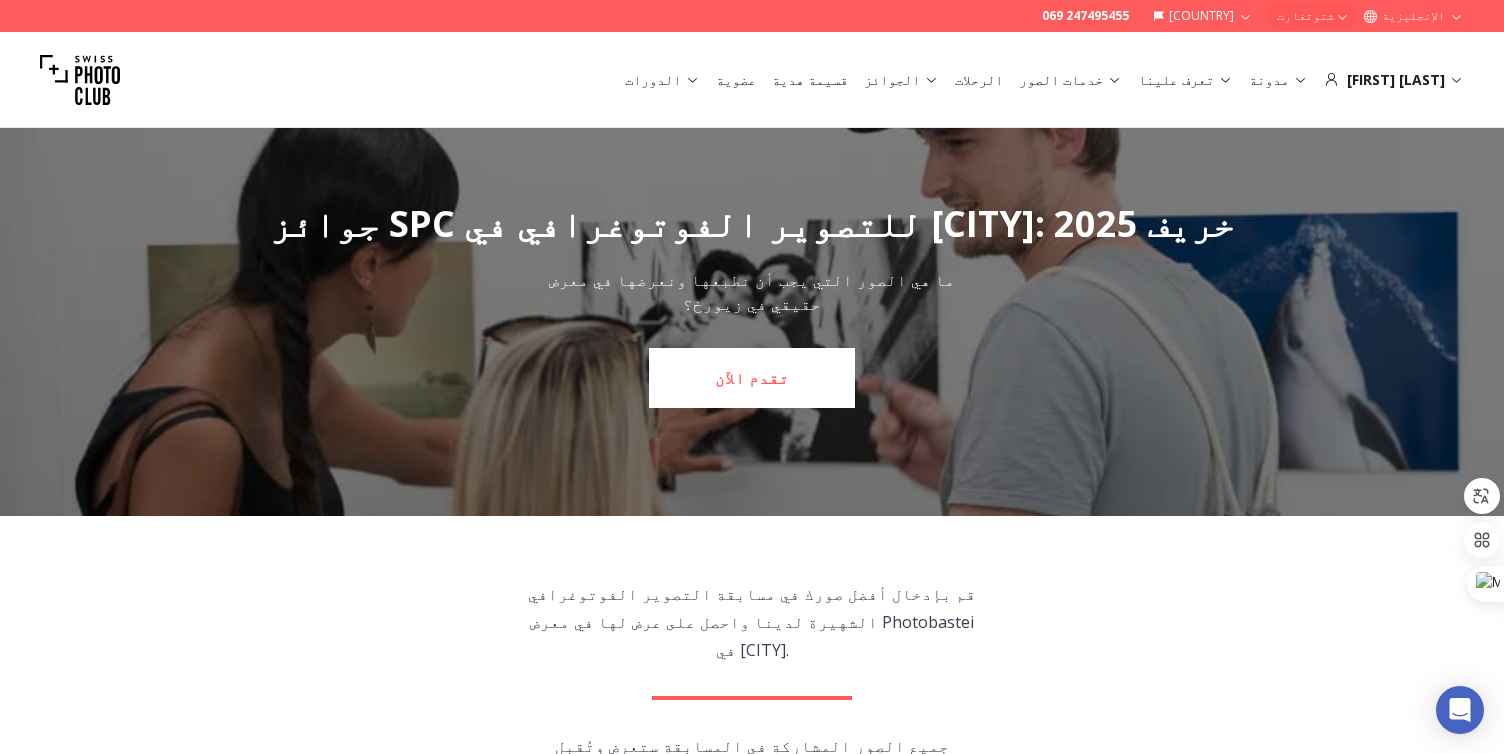 click on "تقدم الآن" at bounding box center (752, 378) 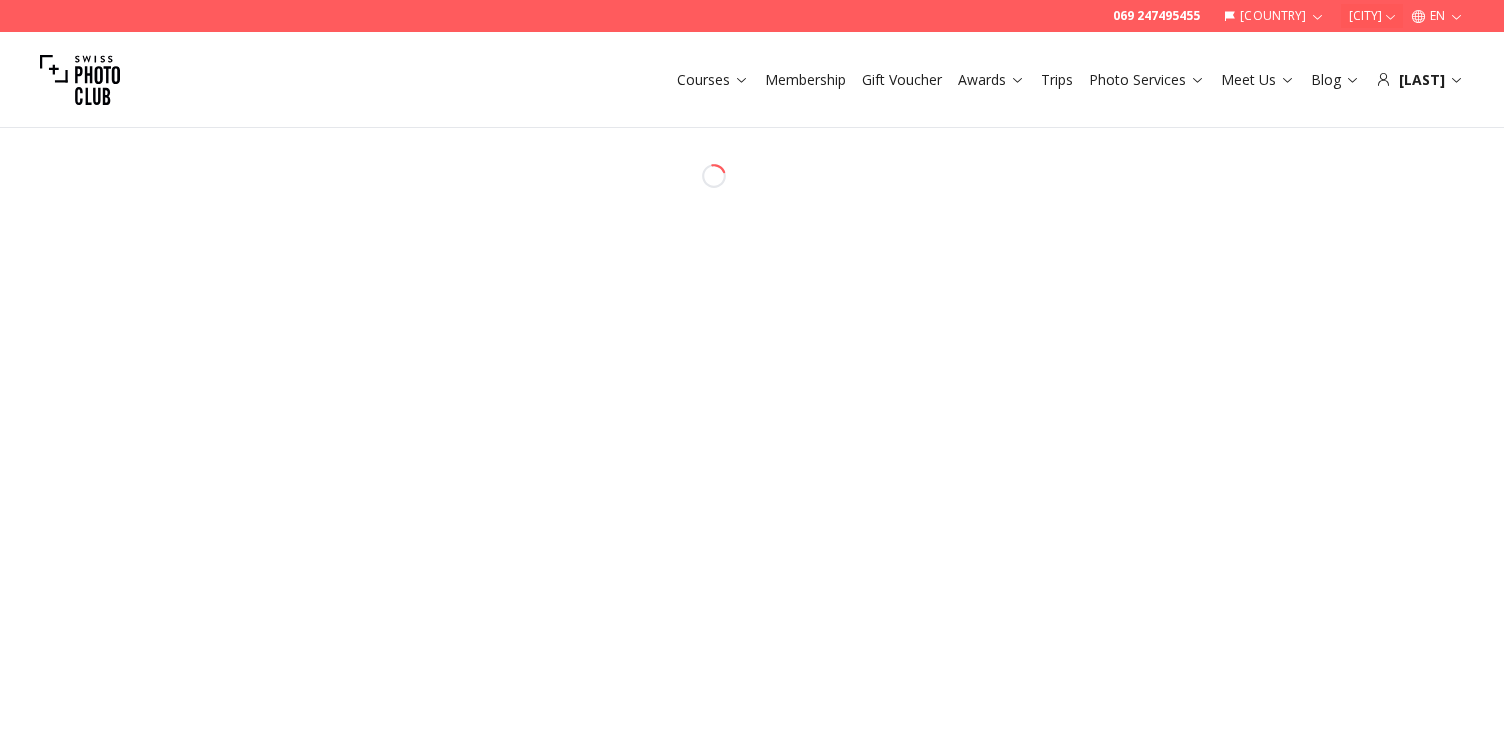 scroll, scrollTop: 0, scrollLeft: 0, axis: both 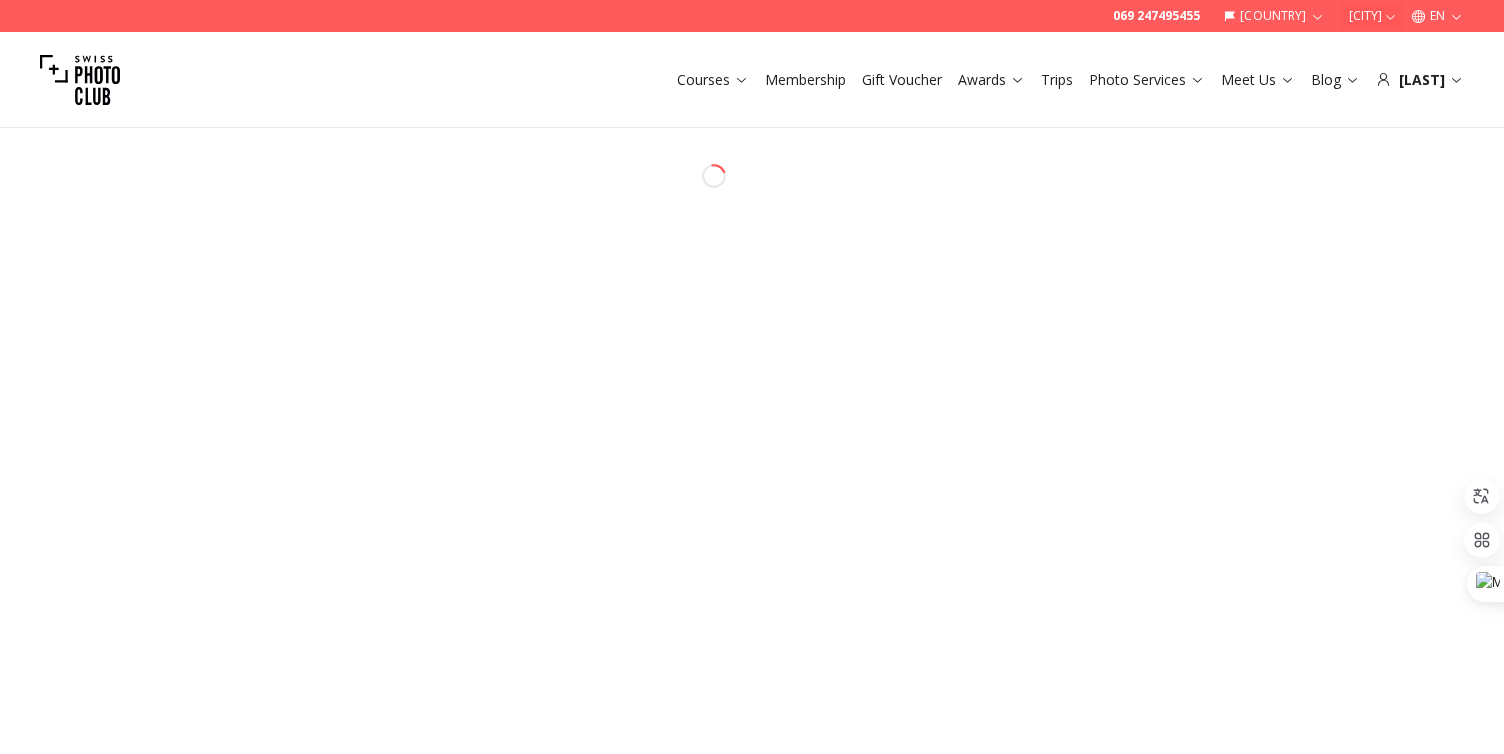 select on "*******" 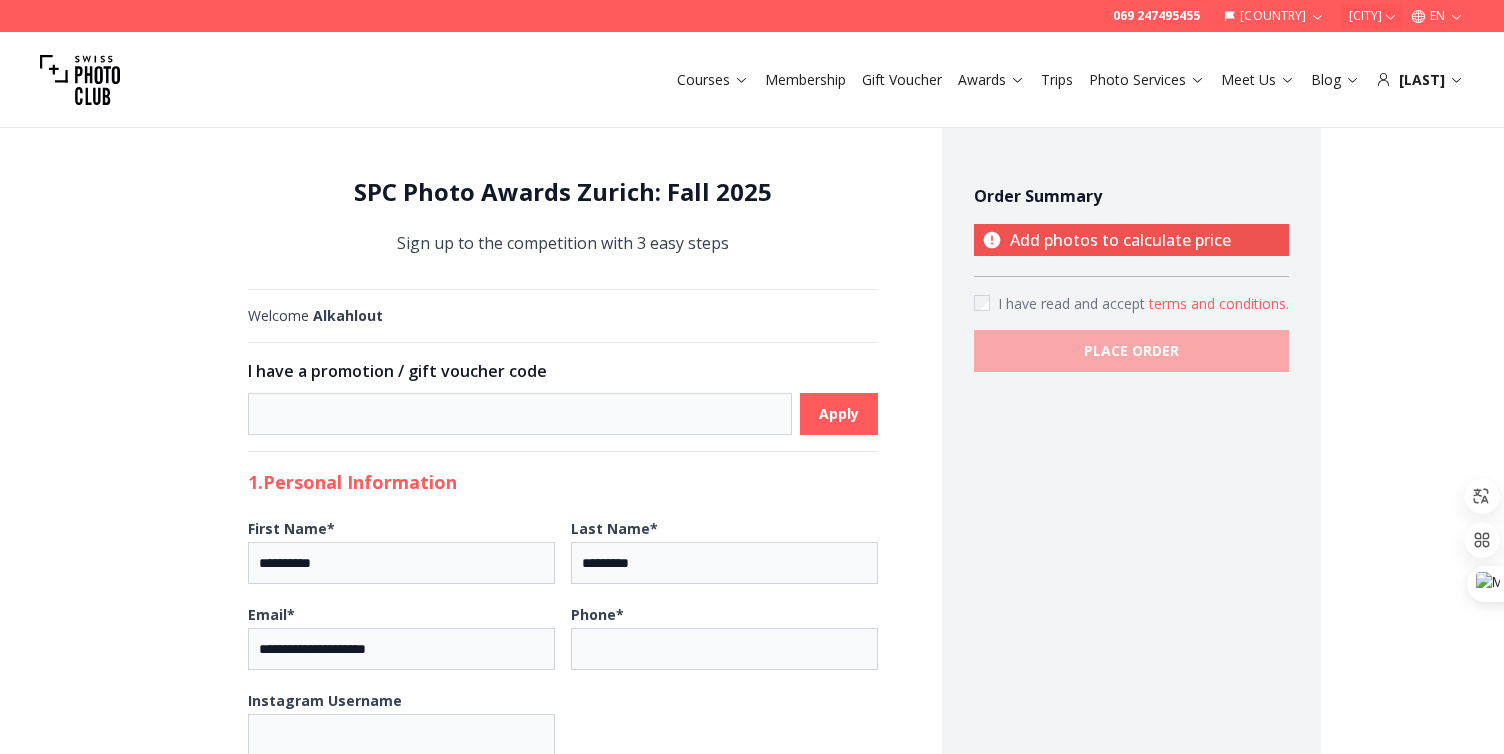 click on "SPC Photo Awards Zurich: Fall 2025" at bounding box center (563, 192) 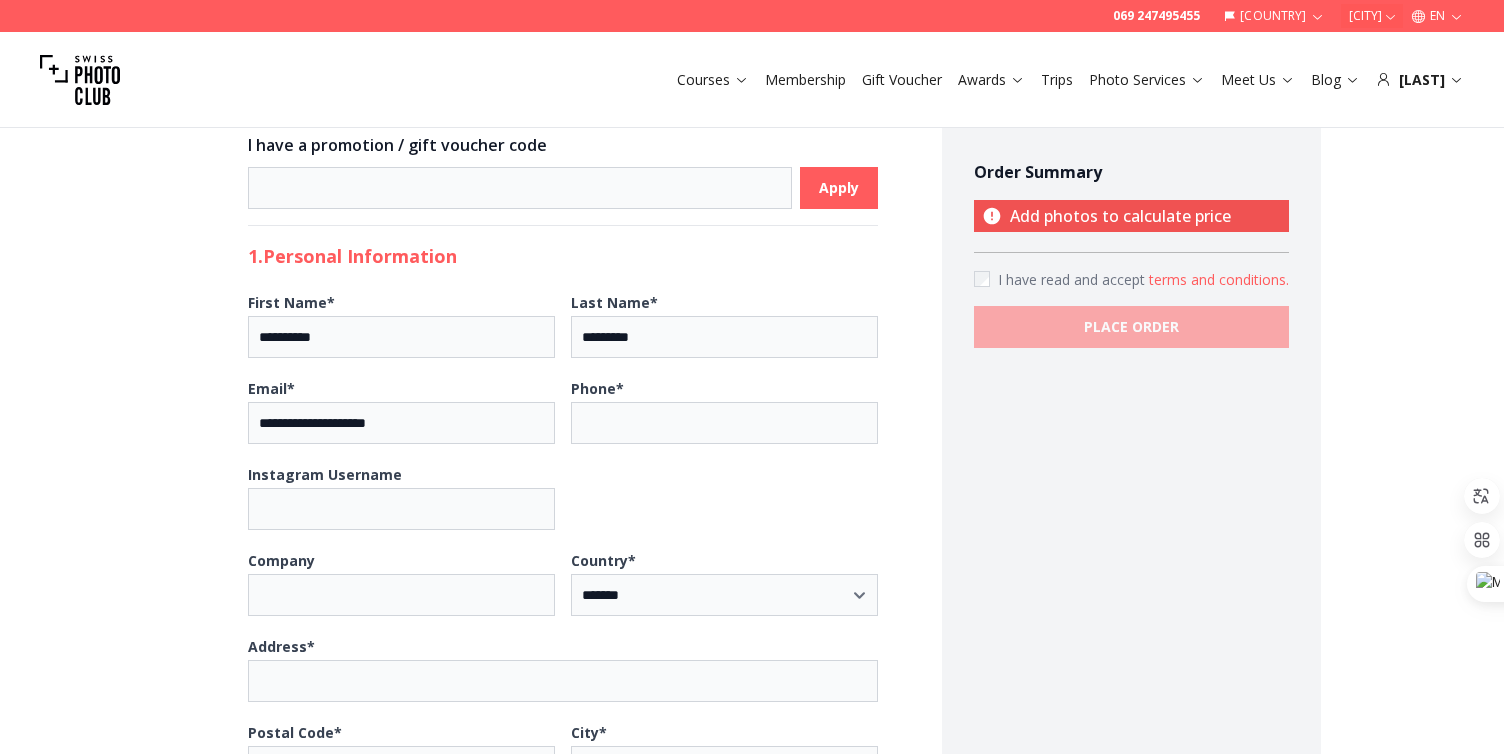 scroll, scrollTop: 240, scrollLeft: 0, axis: vertical 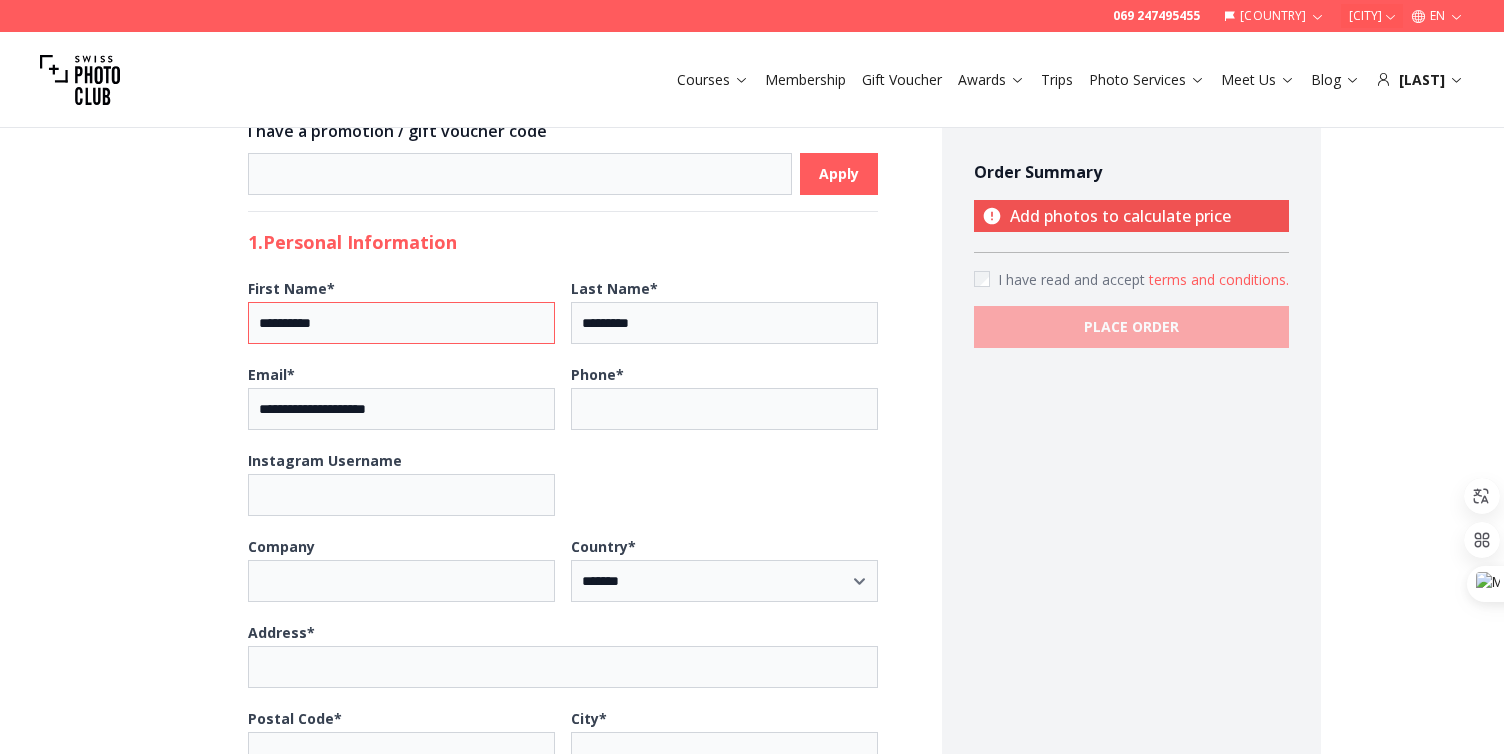 click on "**********" at bounding box center [401, 323] 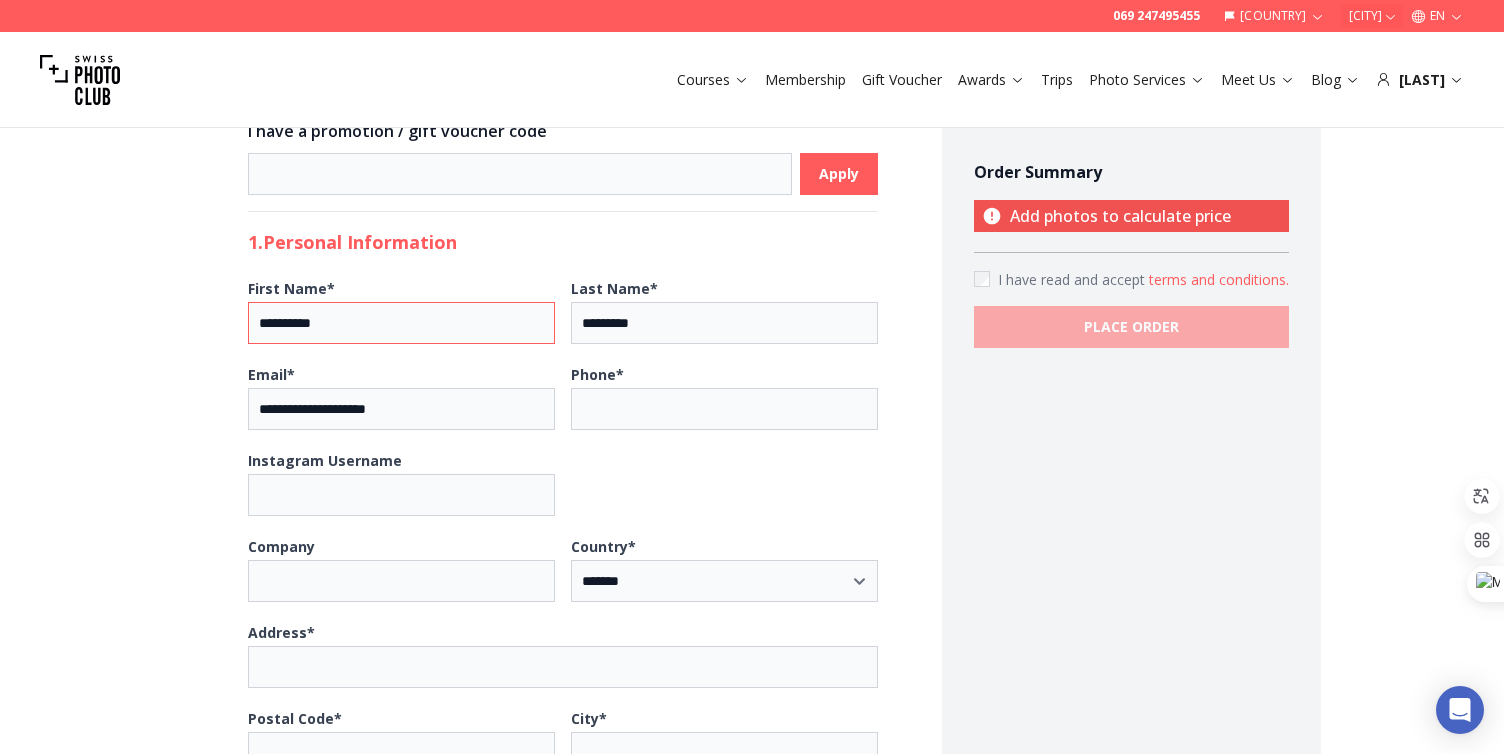 type on "**********" 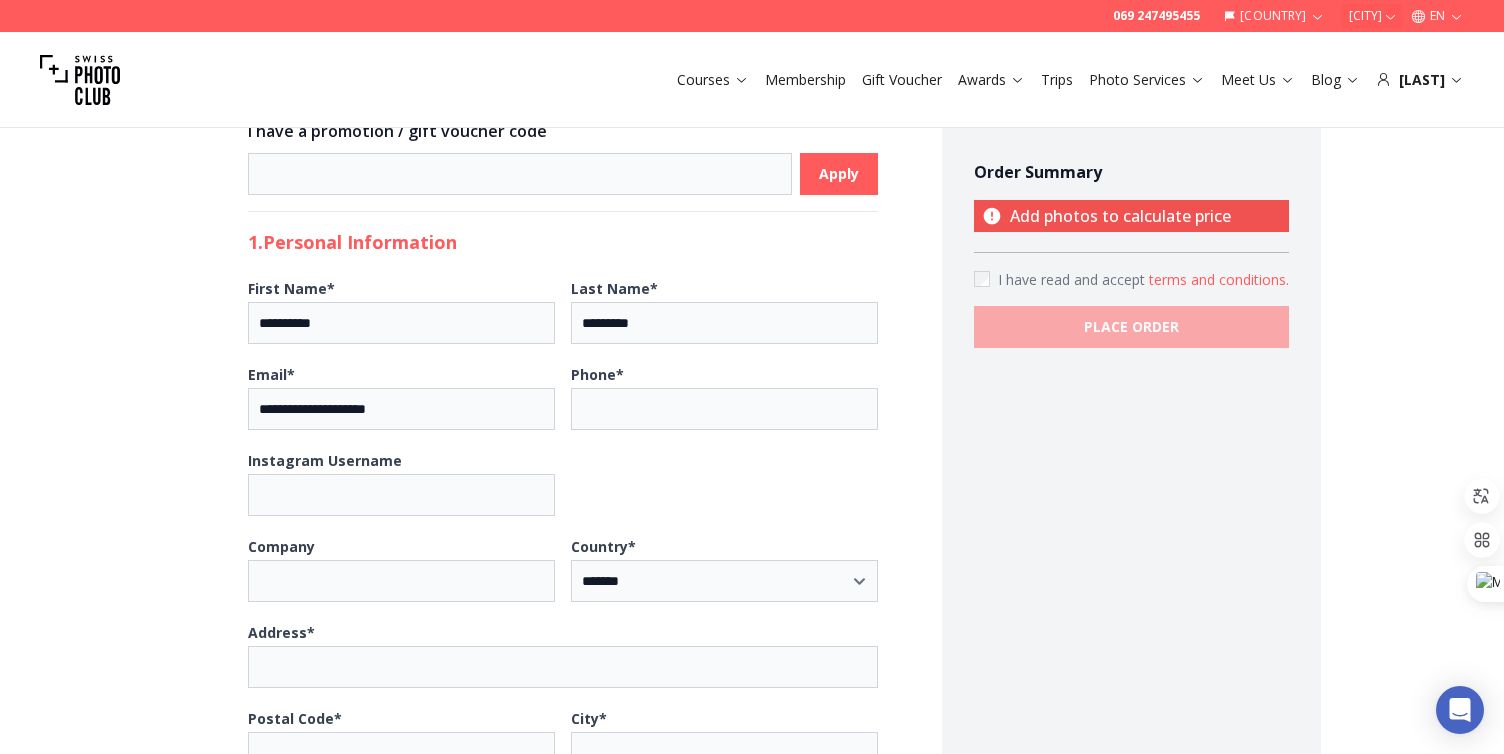 click on "1.  Personal Information" at bounding box center [563, 242] 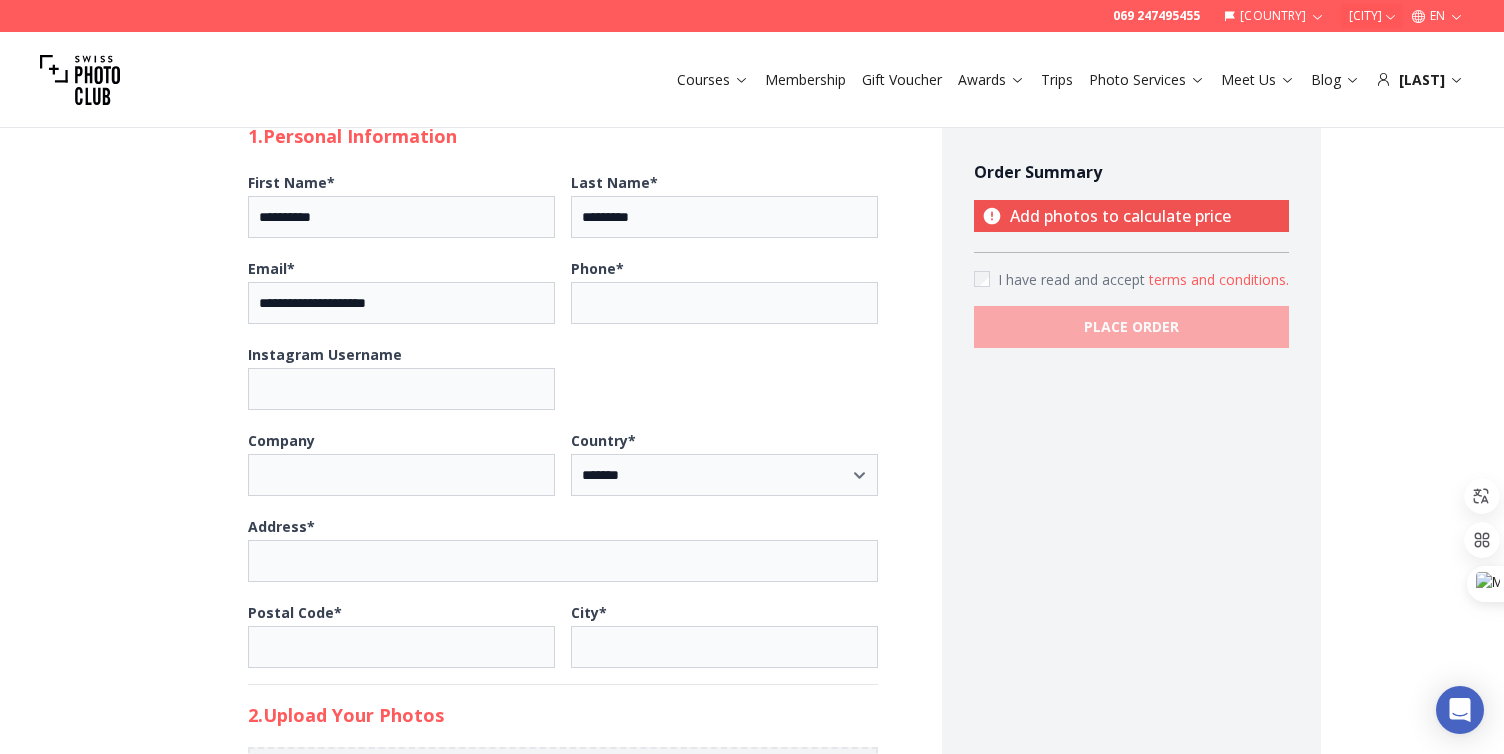 scroll, scrollTop: 360, scrollLeft: 0, axis: vertical 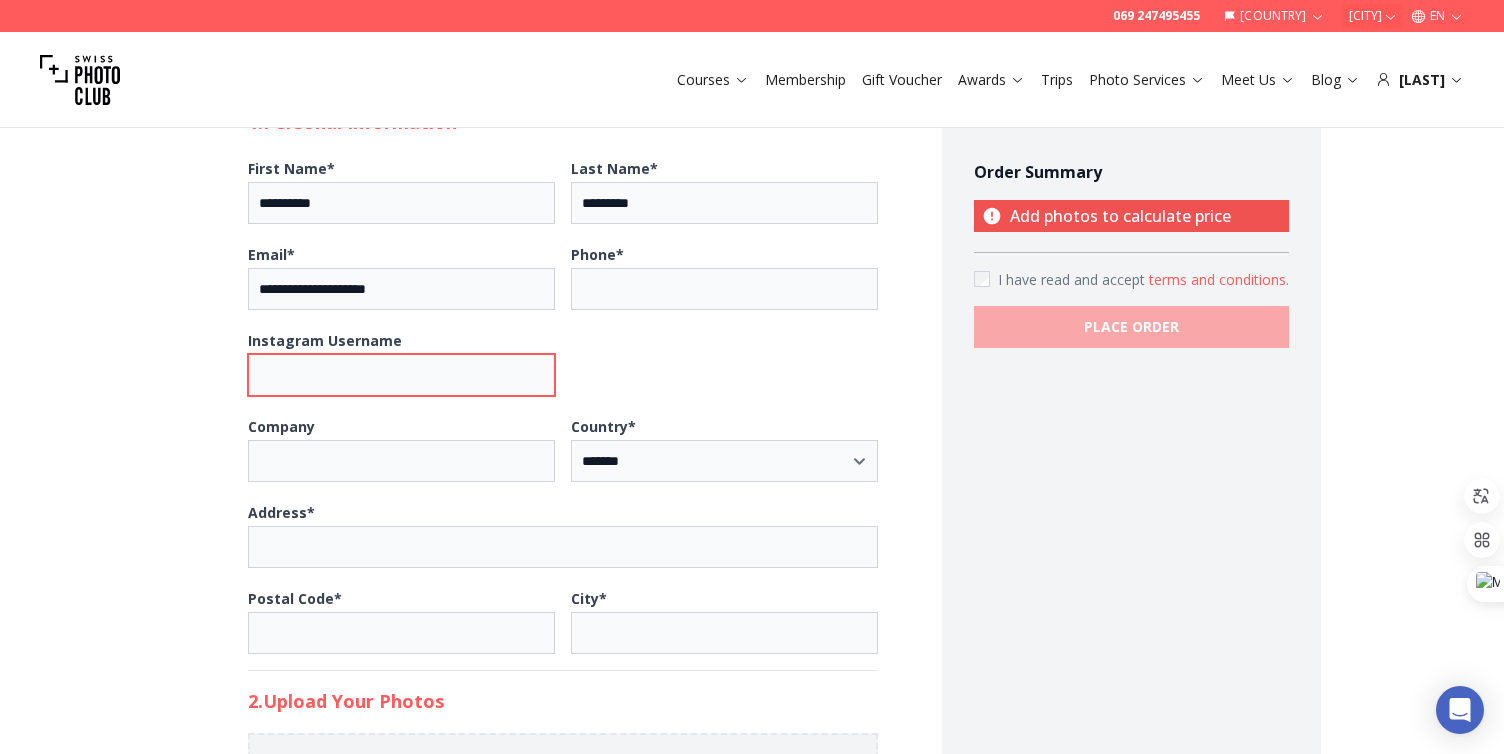 click on "Instagram Username" at bounding box center (401, 375) 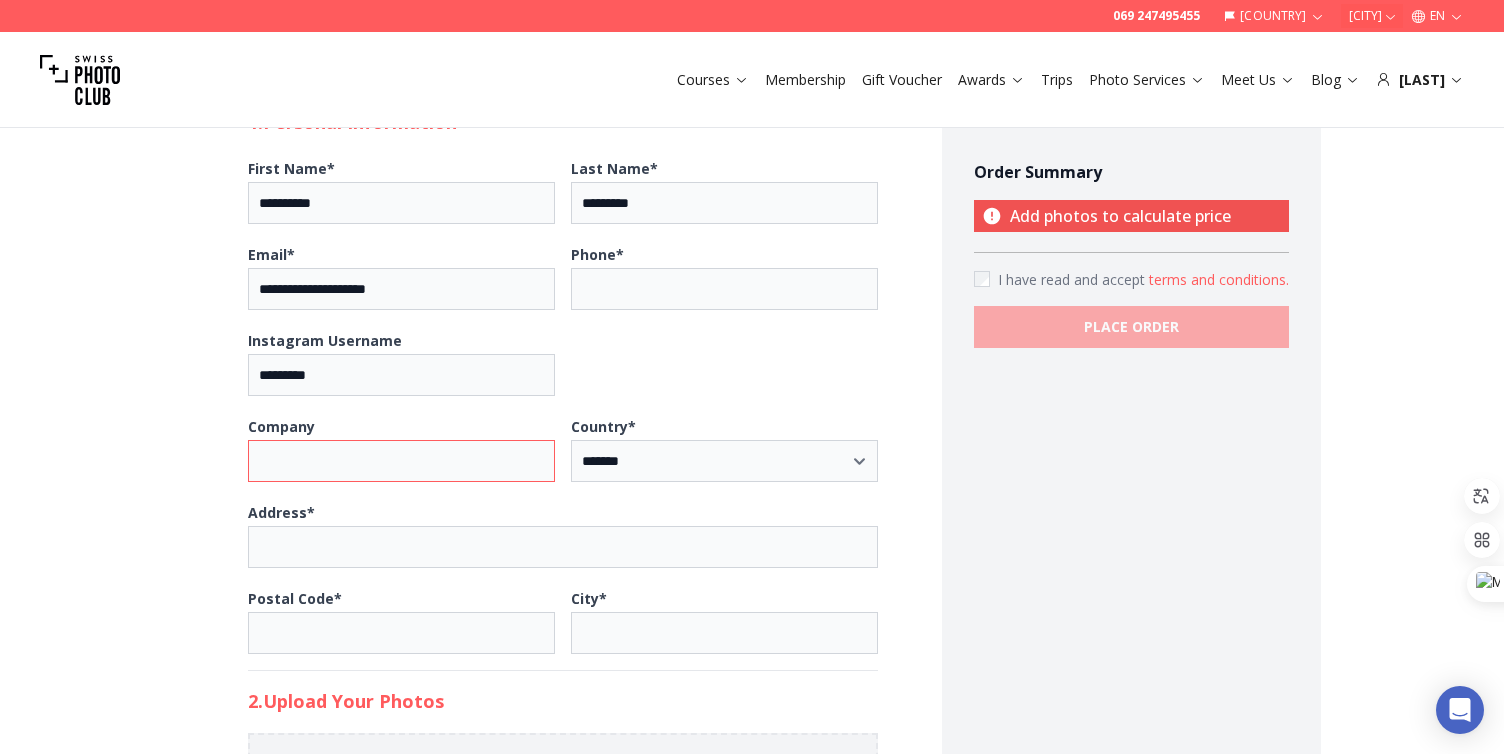 click on "Company" at bounding box center [401, 461] 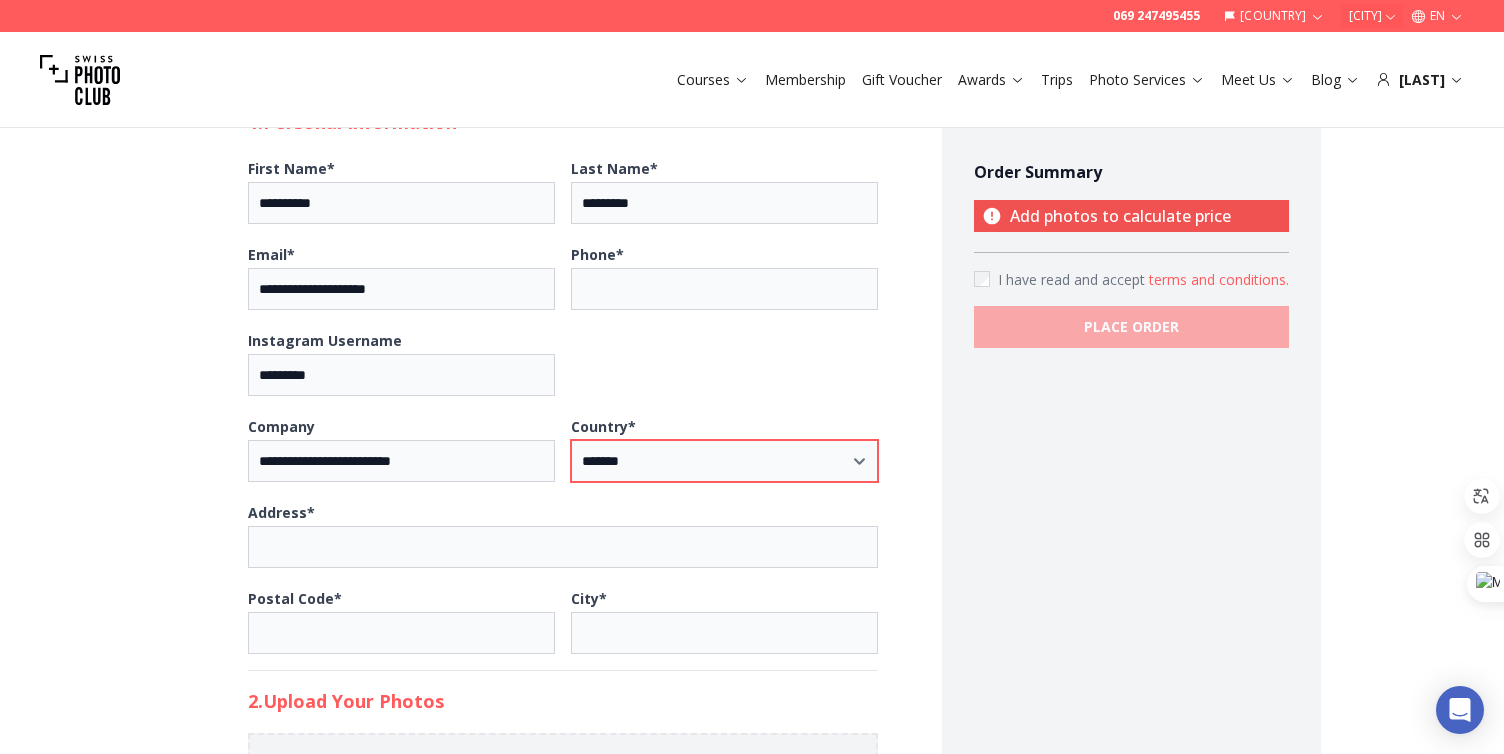 click on "**********" at bounding box center (724, 461) 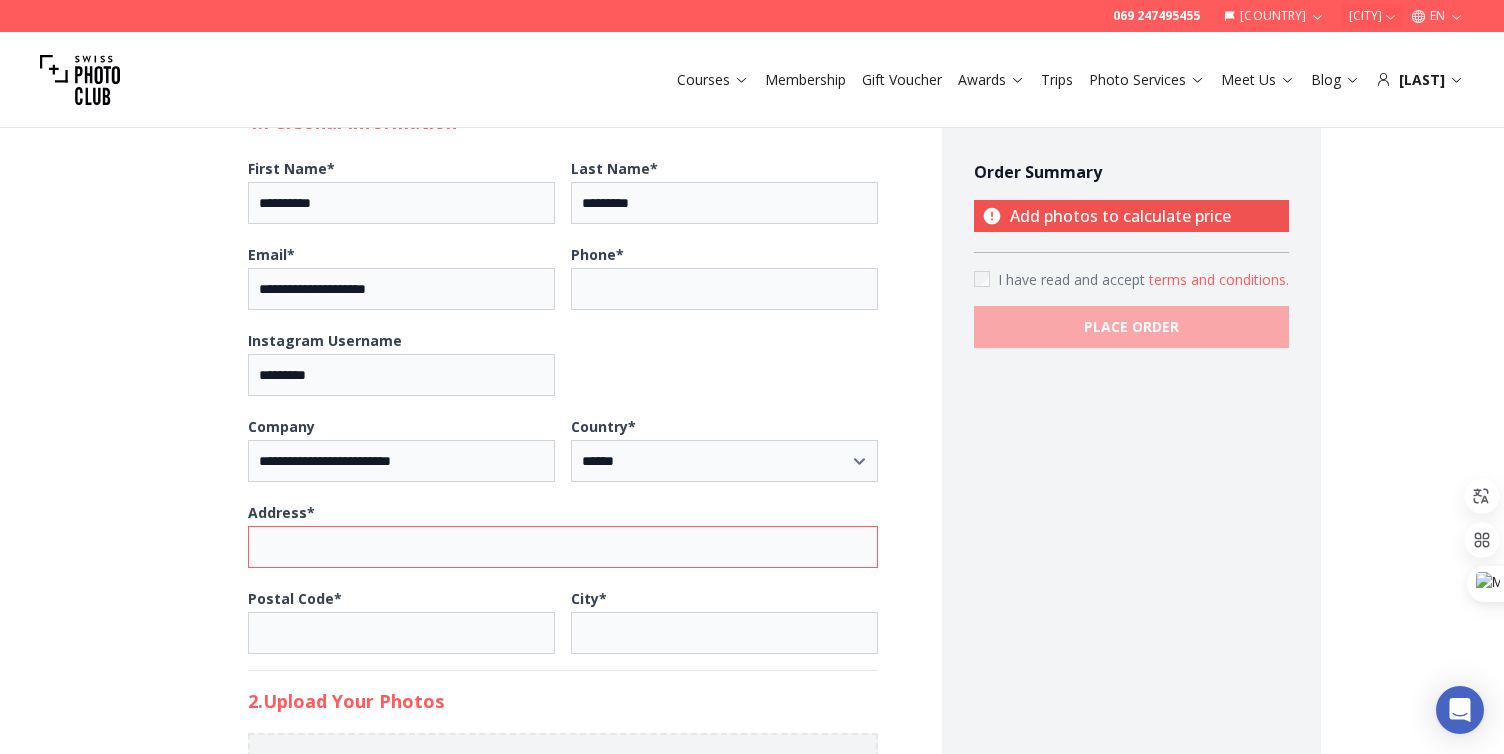 click on "Address *" at bounding box center (563, 547) 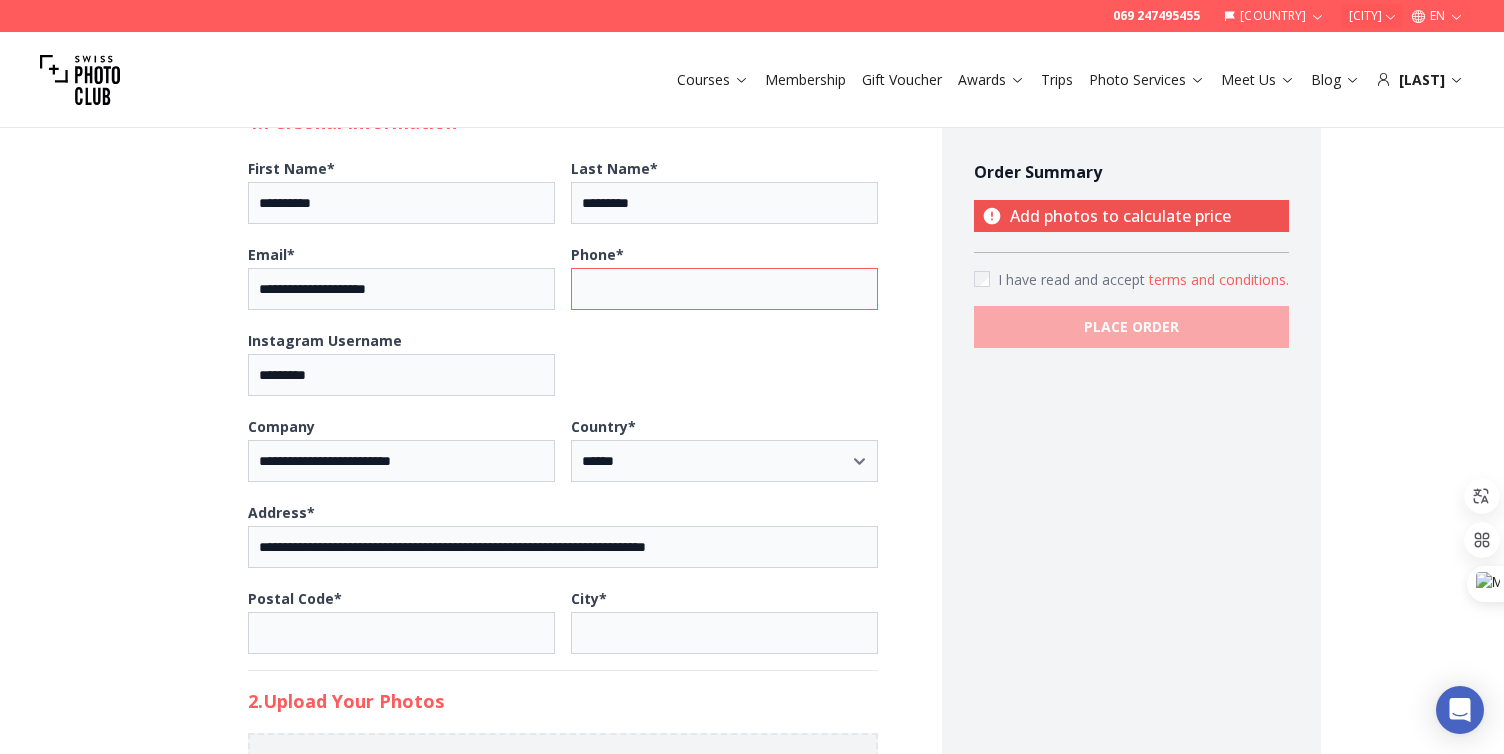 type on "**********" 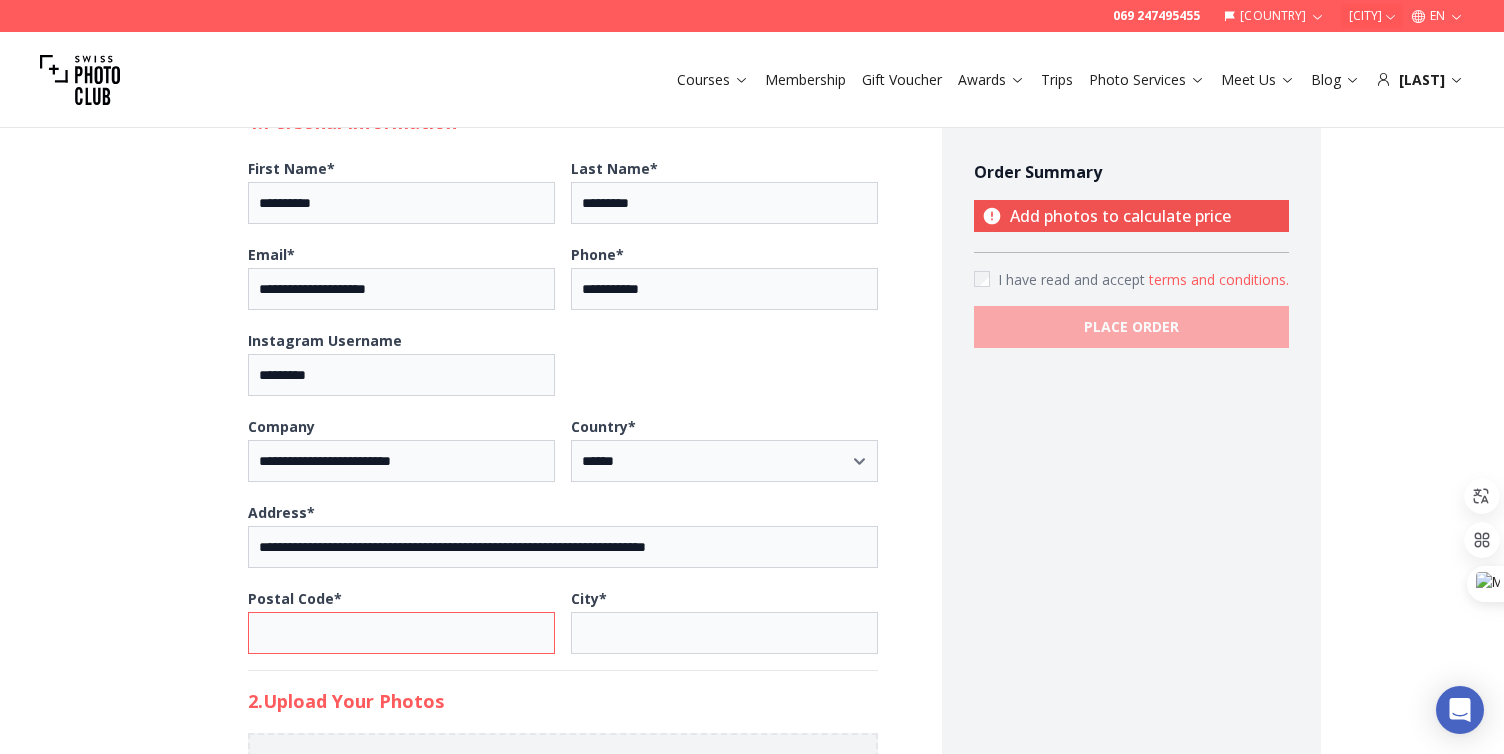 type on "*****" 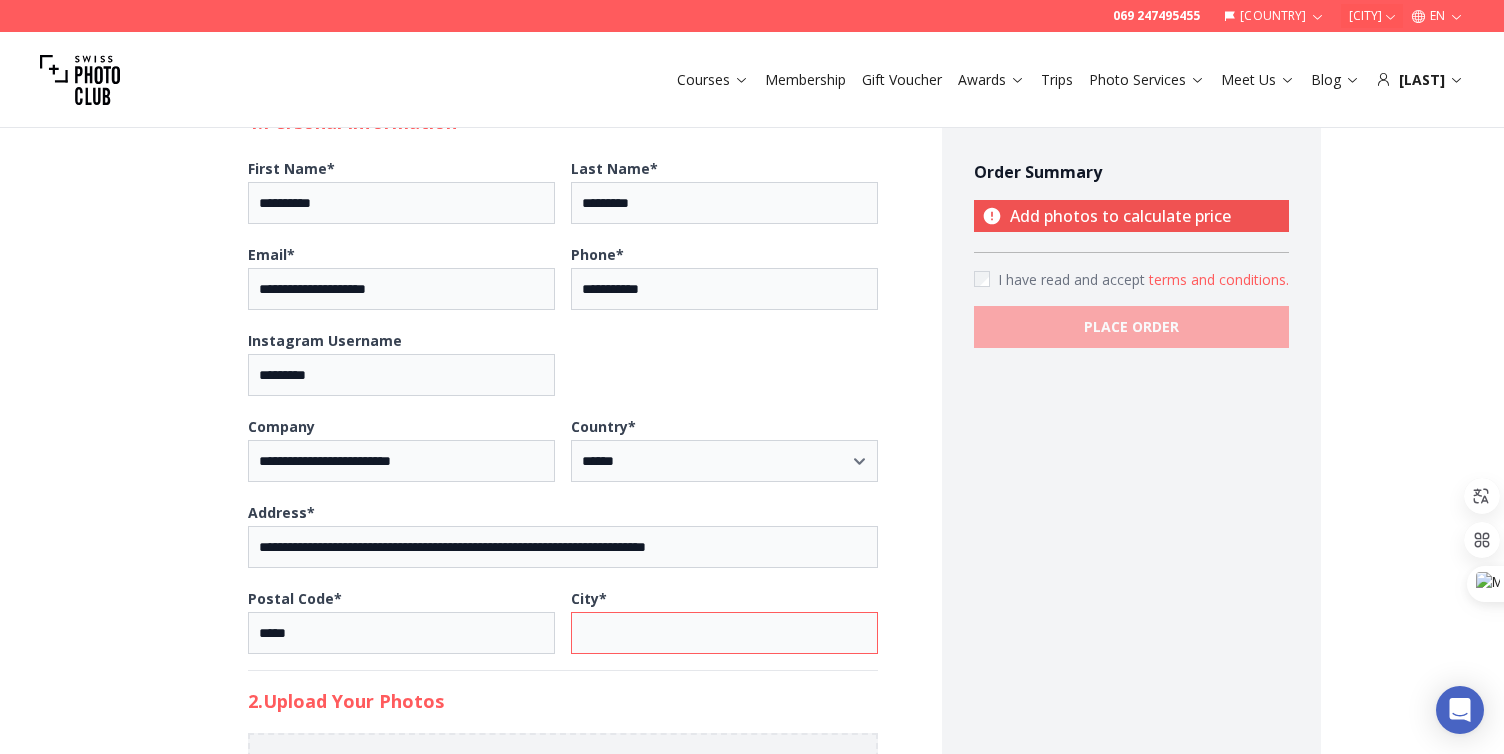 type on "*******" 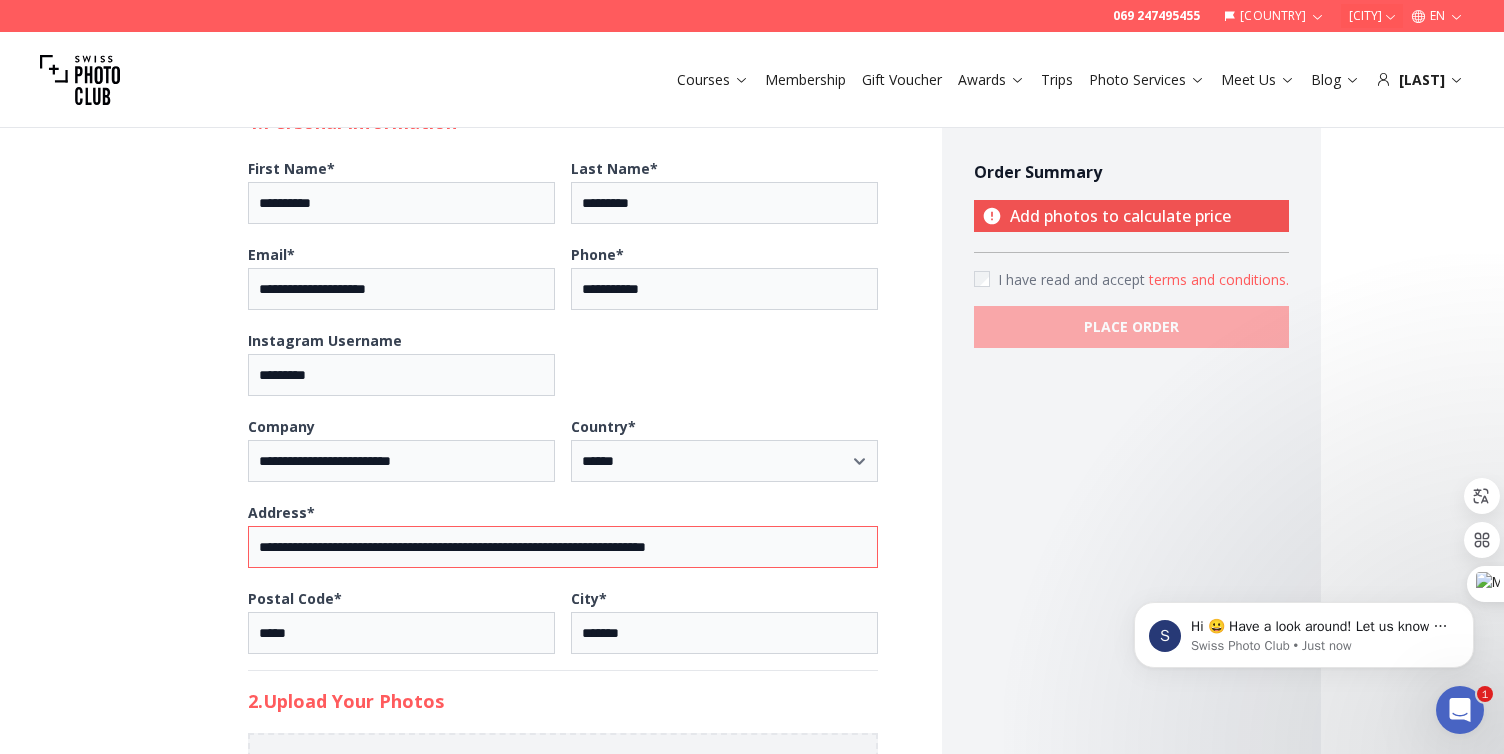 scroll, scrollTop: 0, scrollLeft: 0, axis: both 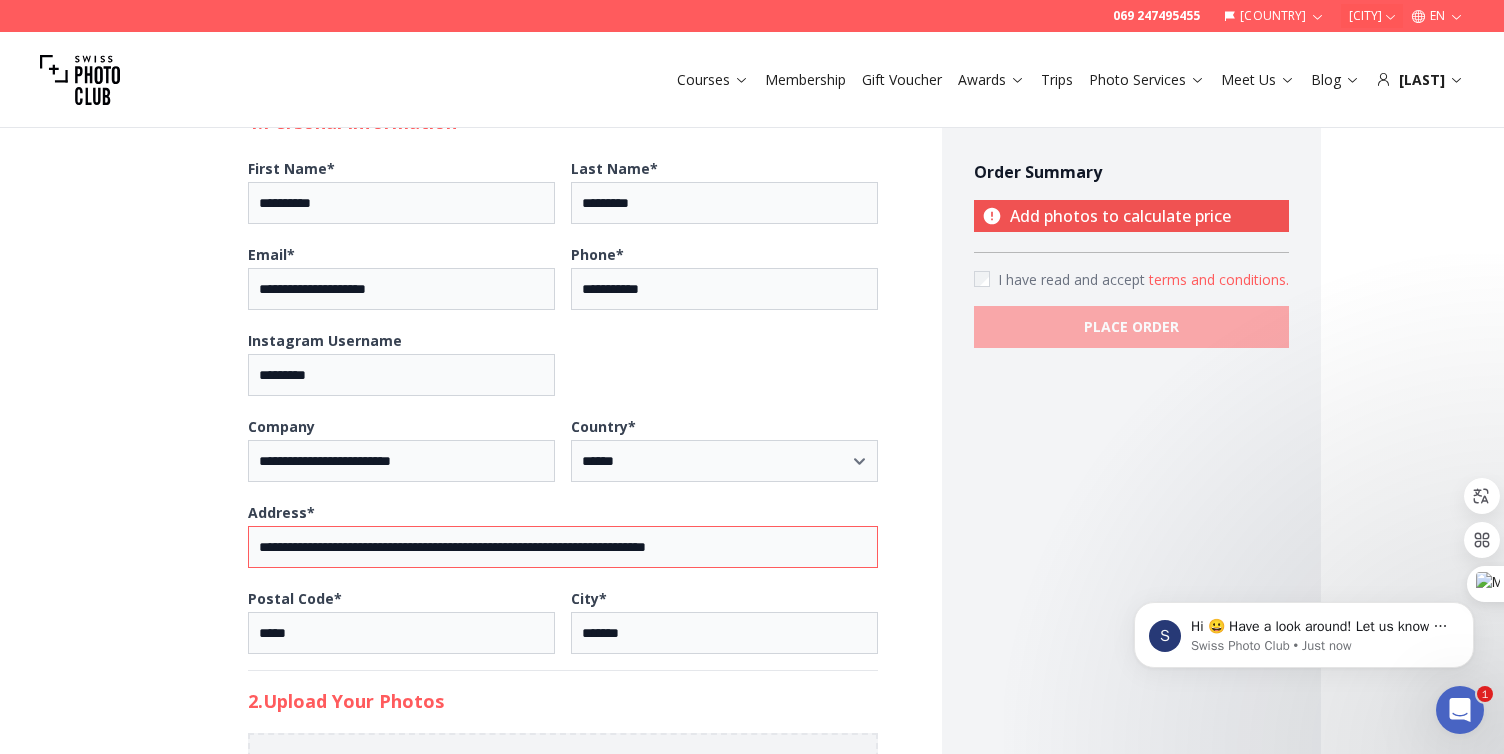 drag, startPoint x: 317, startPoint y: 550, endPoint x: 235, endPoint y: 535, distance: 83.360664 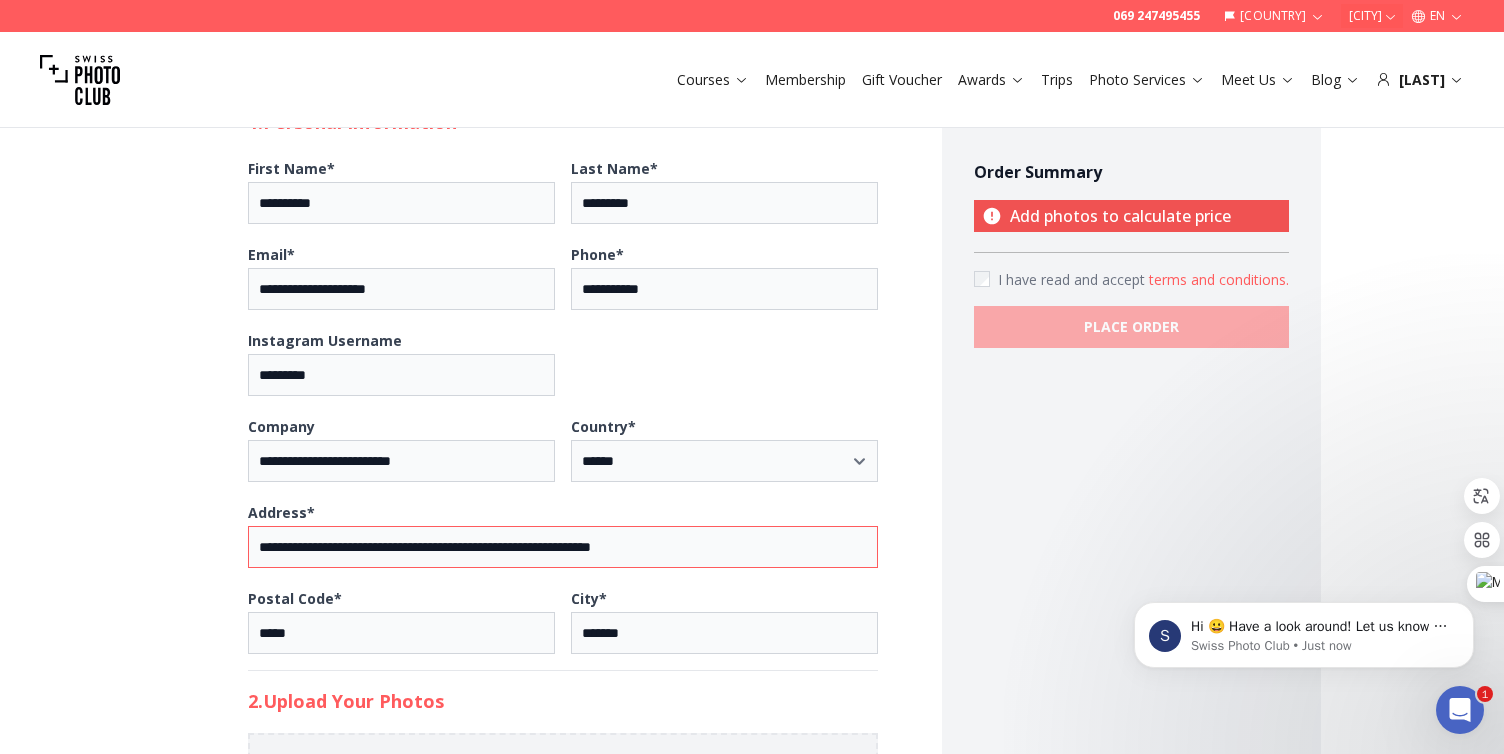 click on "**********" at bounding box center (563, 547) 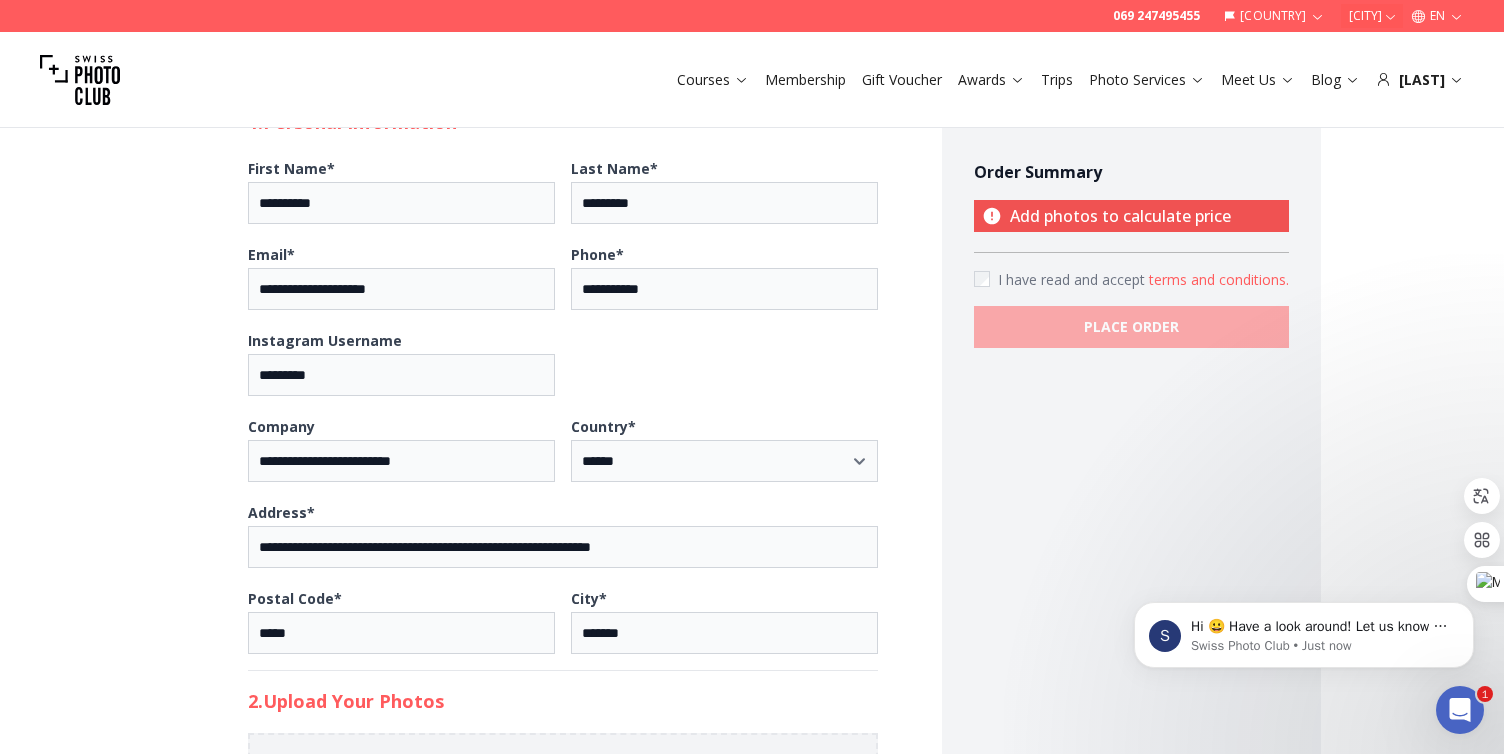 click on "**********" at bounding box center [563, 522] 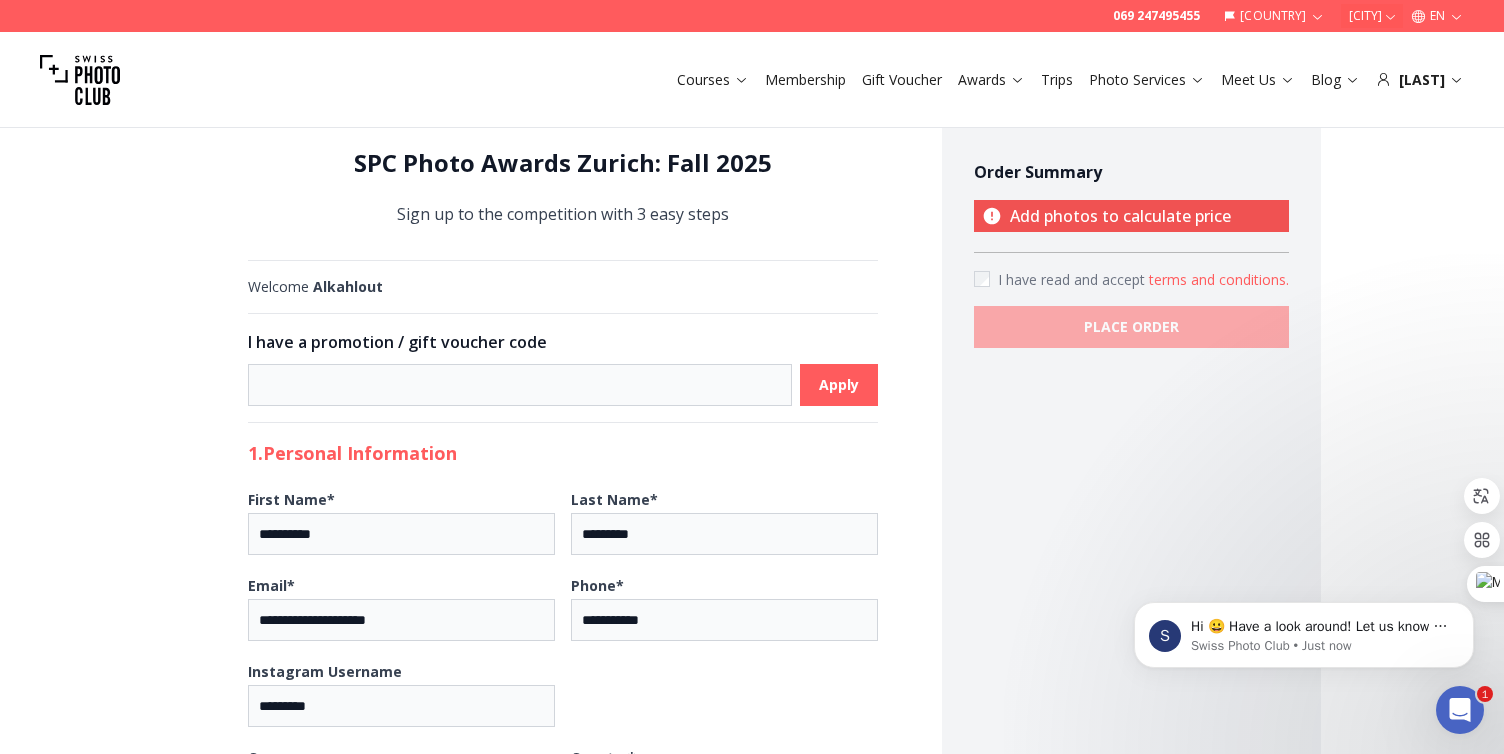 scroll, scrollTop: 0, scrollLeft: 0, axis: both 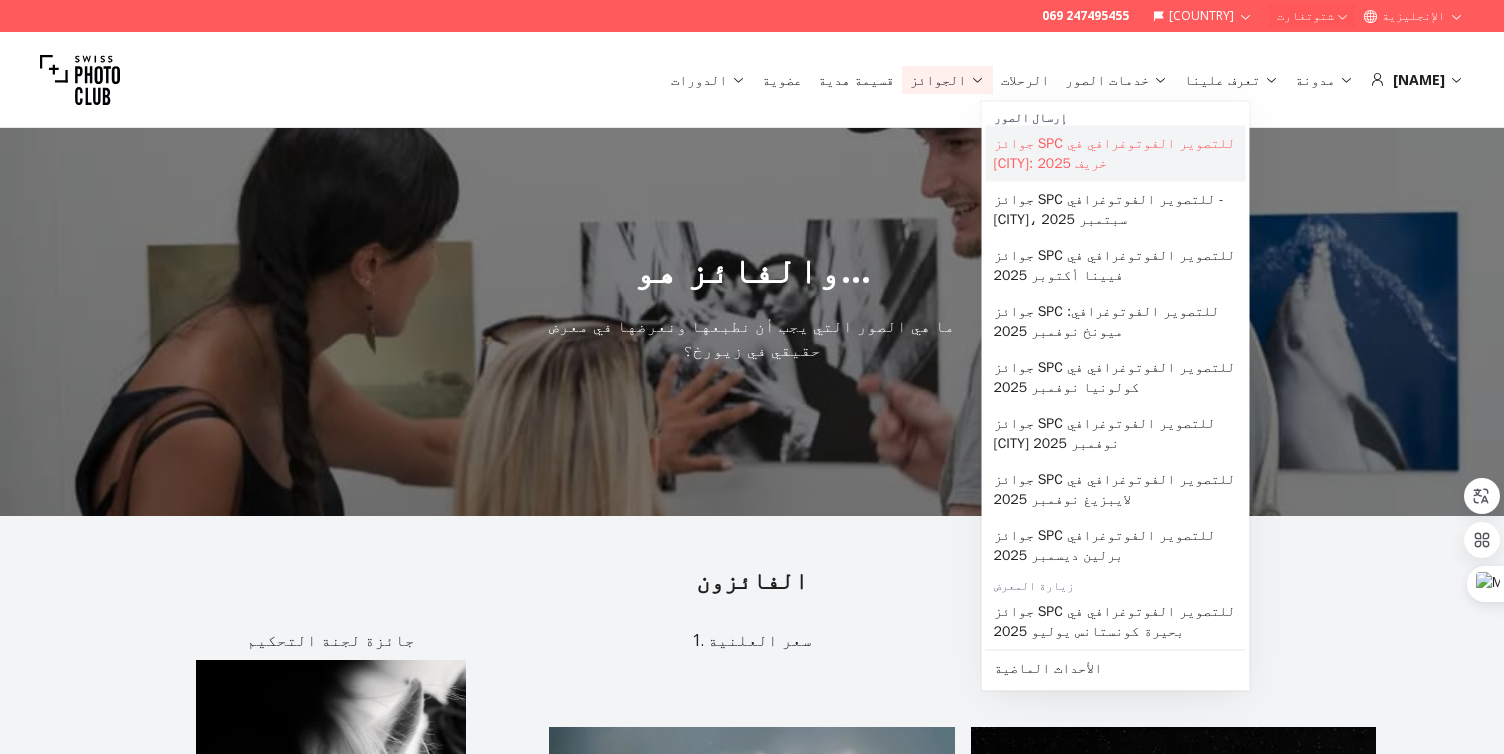 click on "جوائز SPC للتصوير الفوتوغرافي في زيورخ: خريف 2025" at bounding box center [1115, 153] 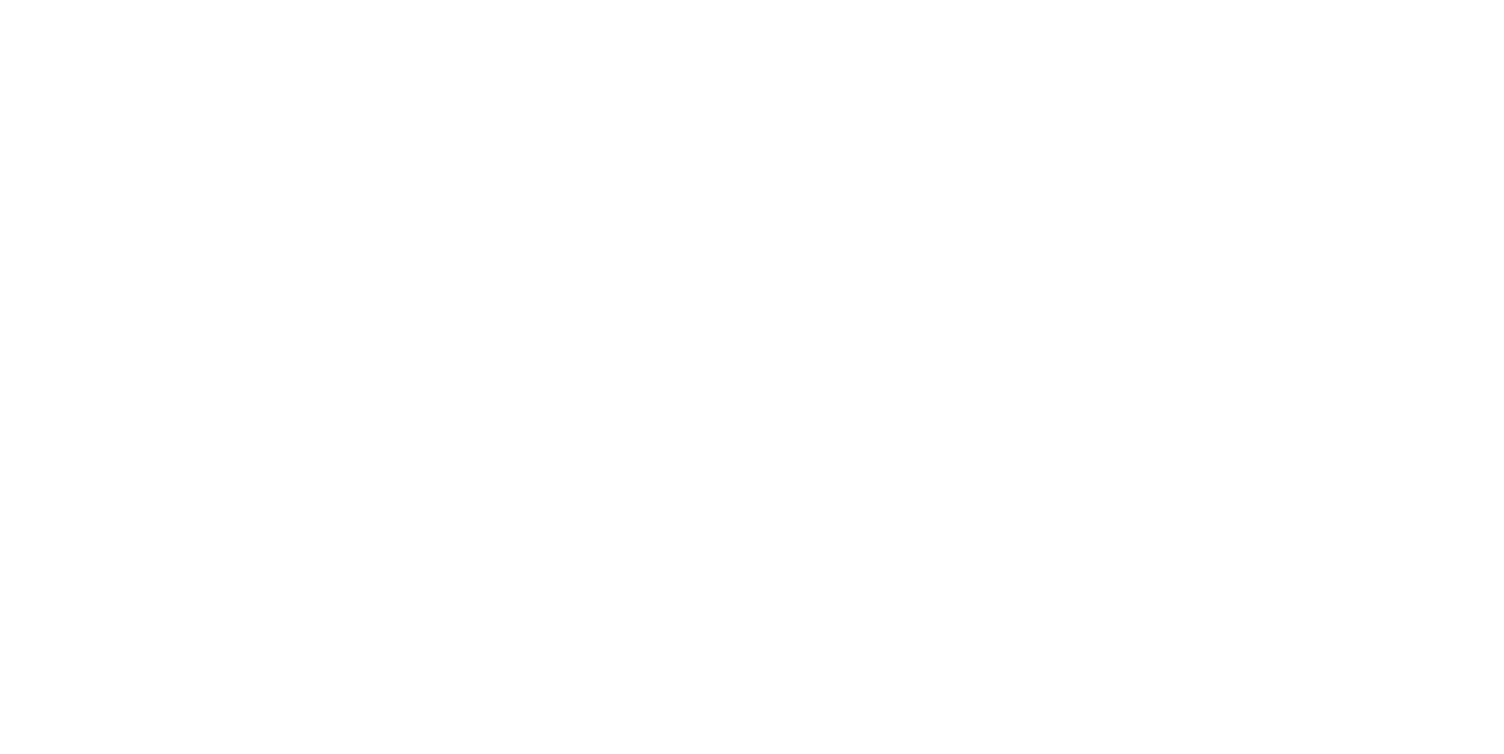 scroll, scrollTop: 0, scrollLeft: 0, axis: both 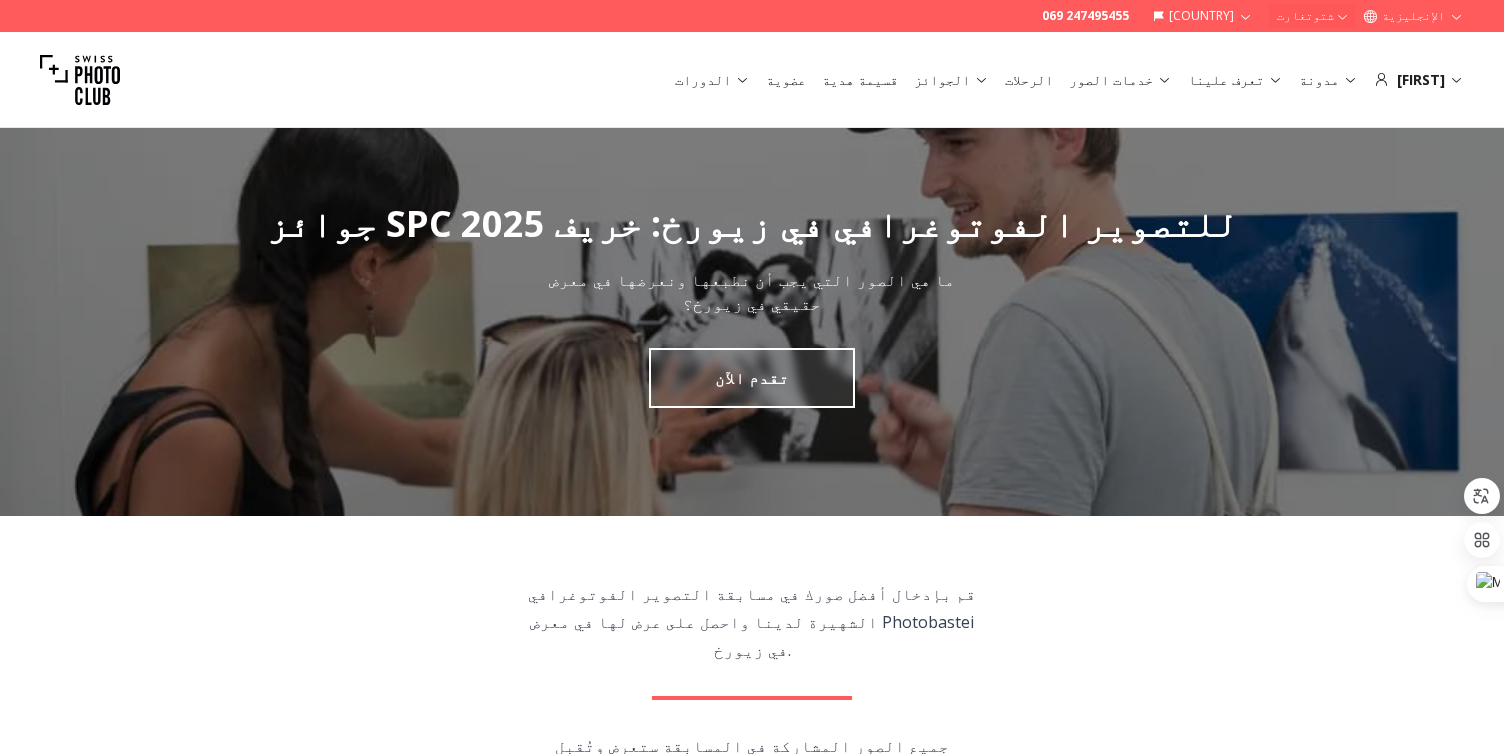 click on "Enter your best photos into our famous photography competition and get them exhibited at Photobastei Gallery in [CITY]. All photos submitted to the competition will be exhibited and accepted for voting. [NUMBER] selected photos by the jury will be printed in a larger format, while all other photos will be printed in a small format. Valuable prizes for the winners of the audience and jury vote. Who can join? This photography competition is open to all photography enthusiasts, whether amateurs or professionals." at bounding box center [752, 798] 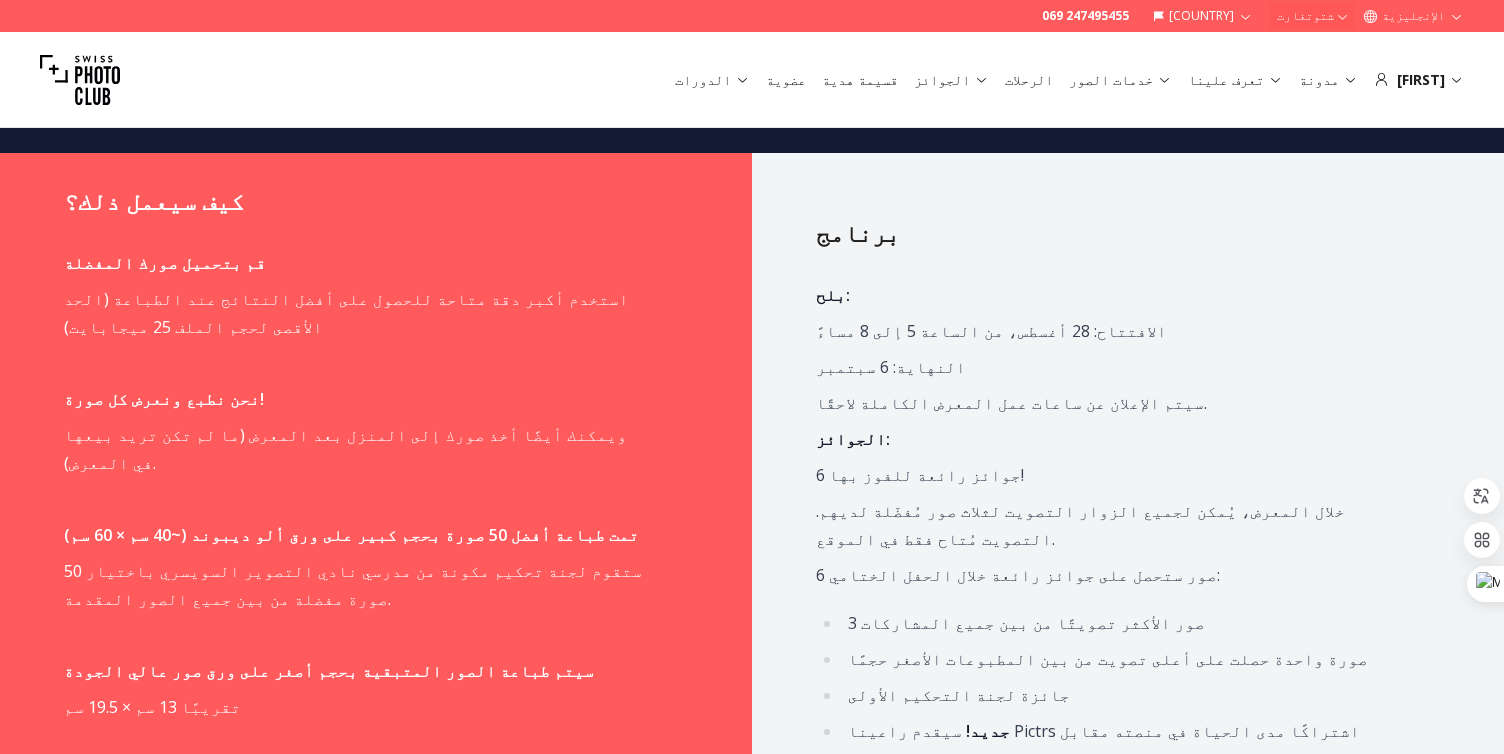 scroll, scrollTop: 1120, scrollLeft: 0, axis: vertical 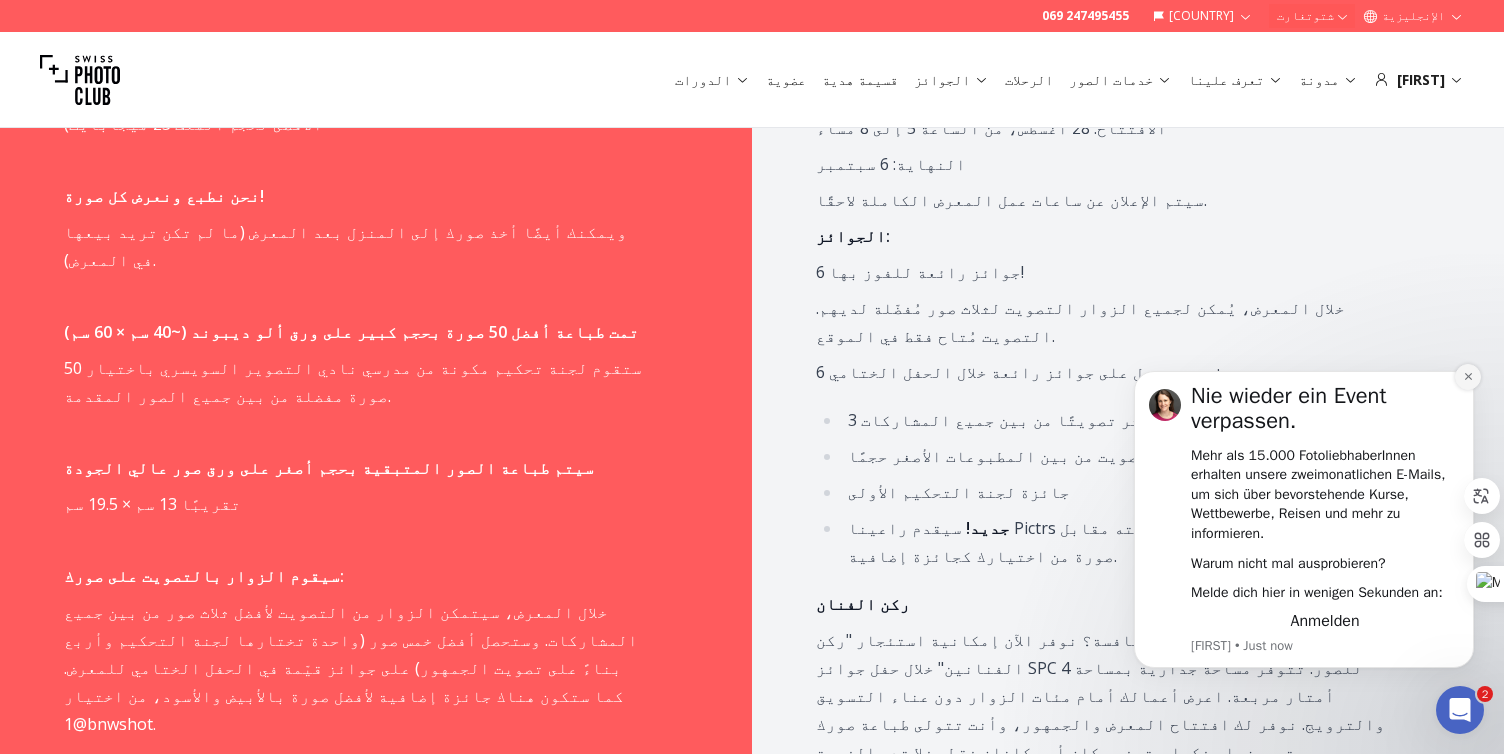 click 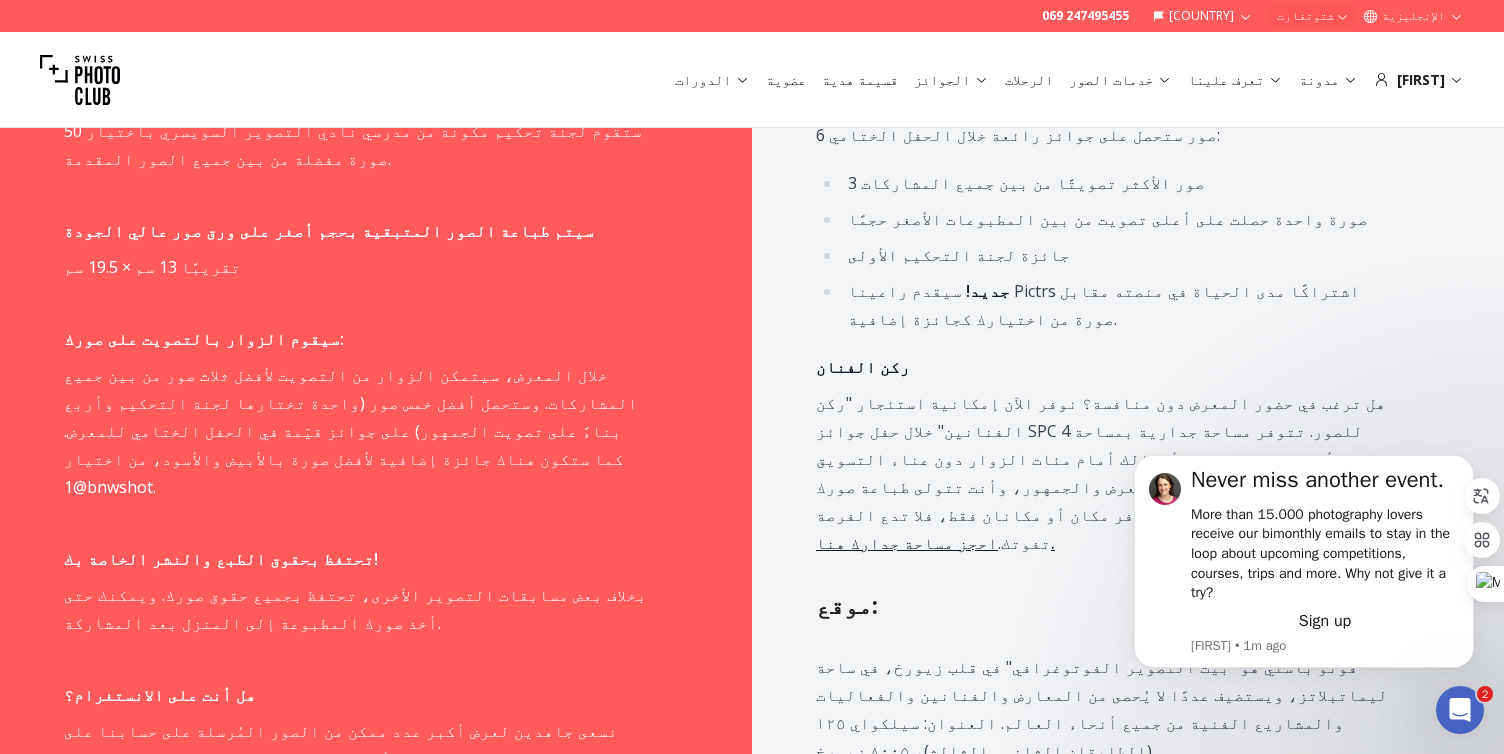 scroll, scrollTop: 1560, scrollLeft: 0, axis: vertical 